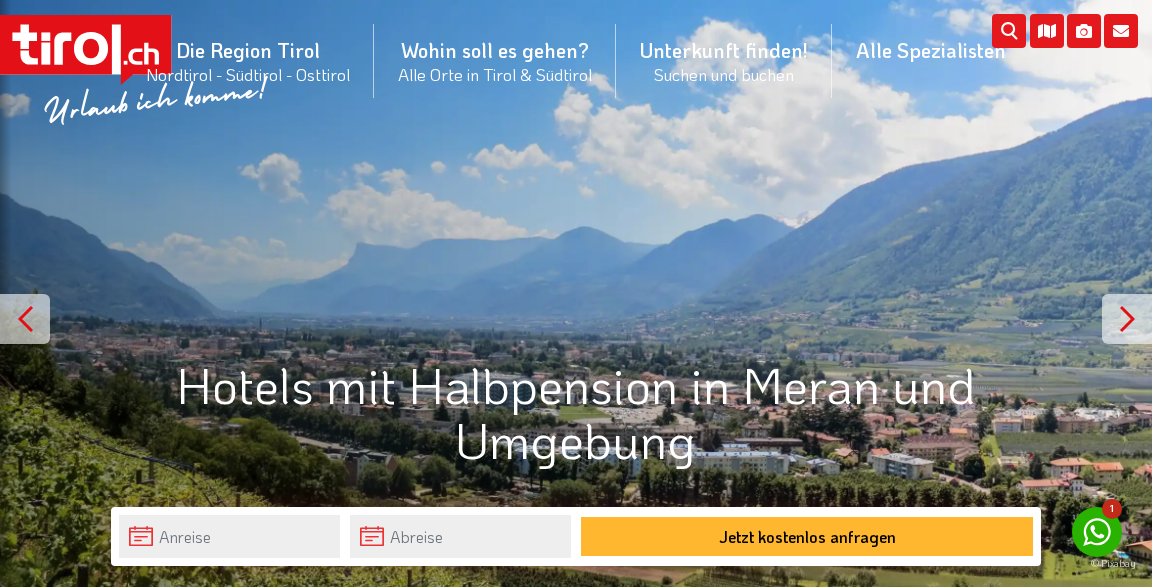 scroll, scrollTop: 0, scrollLeft: 0, axis: both 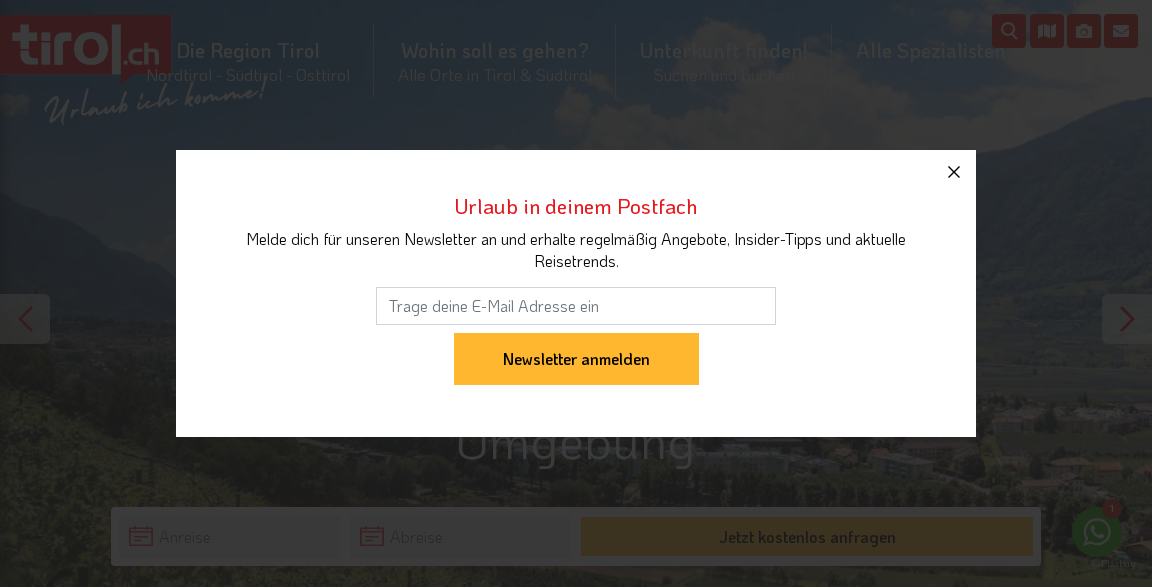 click 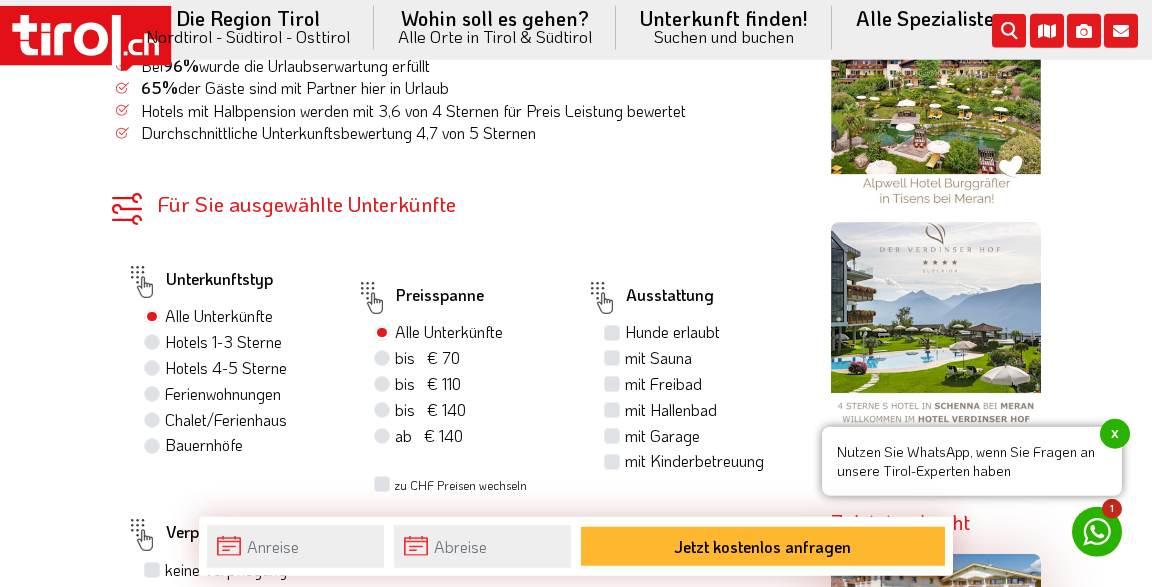 scroll, scrollTop: 1161, scrollLeft: 0, axis: vertical 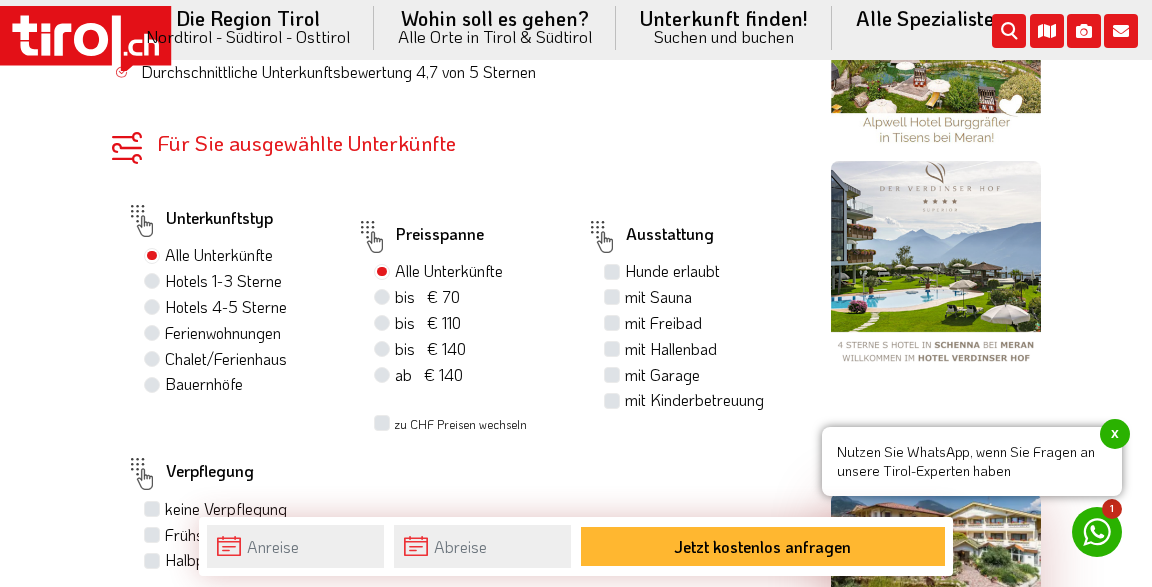 click on "Hotels 4-5 Sterne" at bounding box center [226, 307] 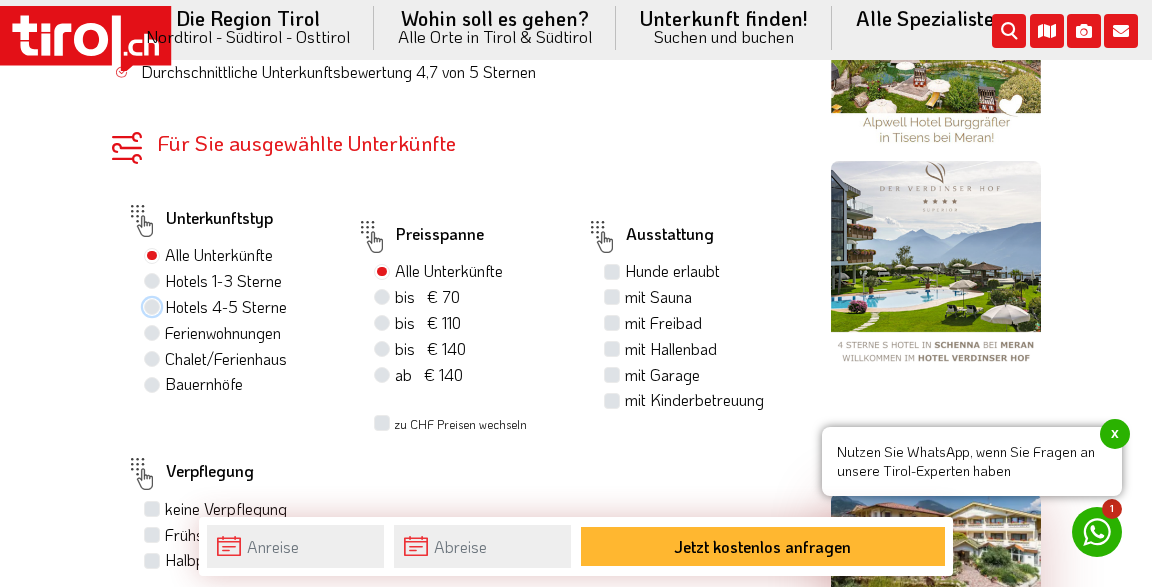 click on "Hotels 4-5 Sterne" at bounding box center [154, 306] 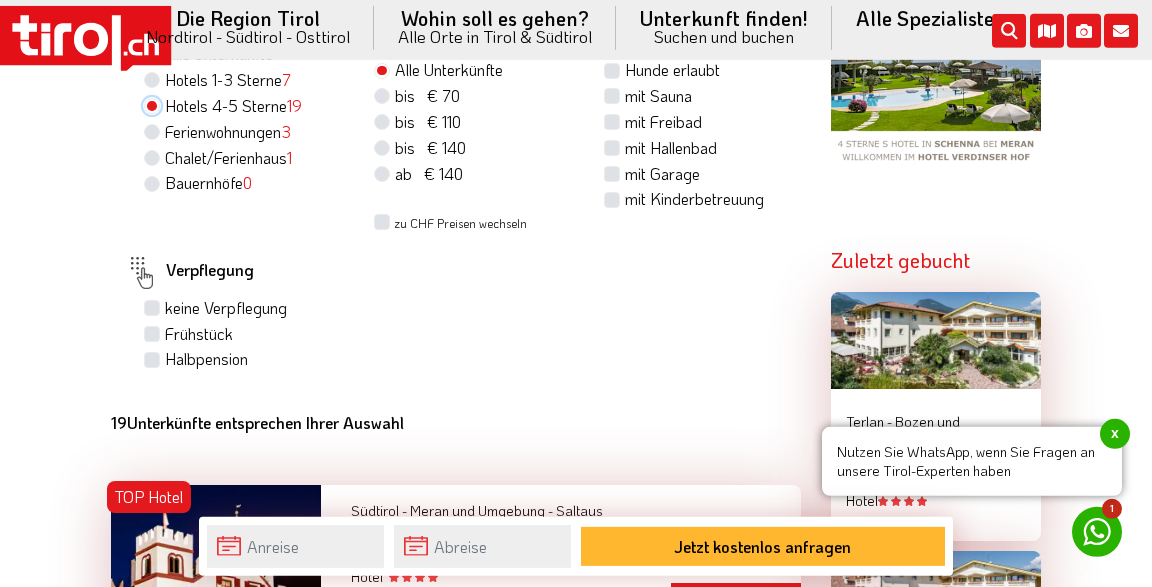 scroll, scrollTop: 1372, scrollLeft: 0, axis: vertical 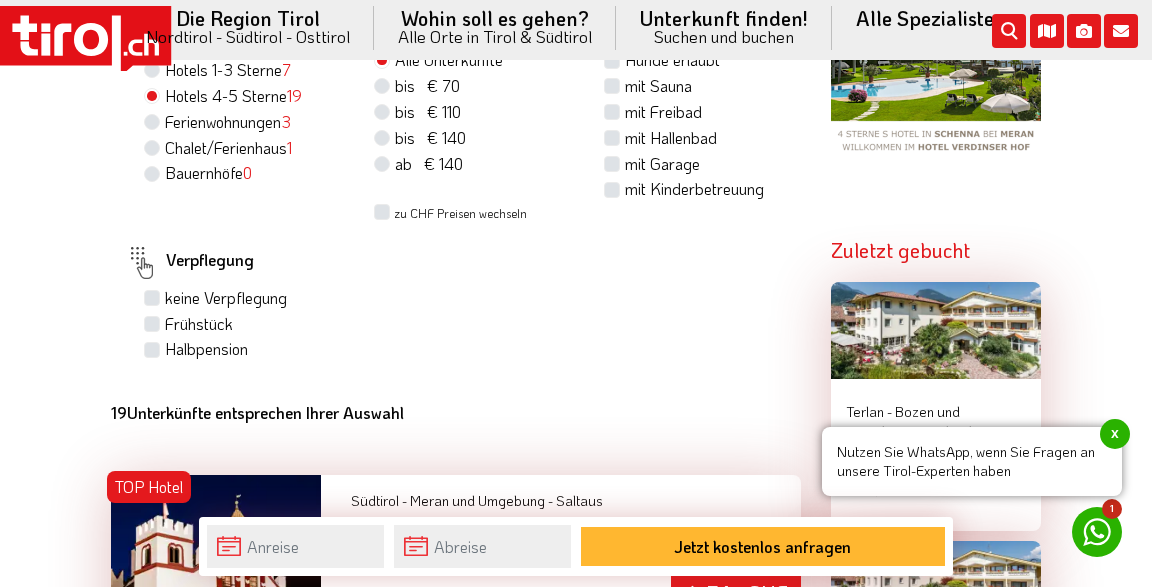 click on "Halbpension" at bounding box center [206, 349] 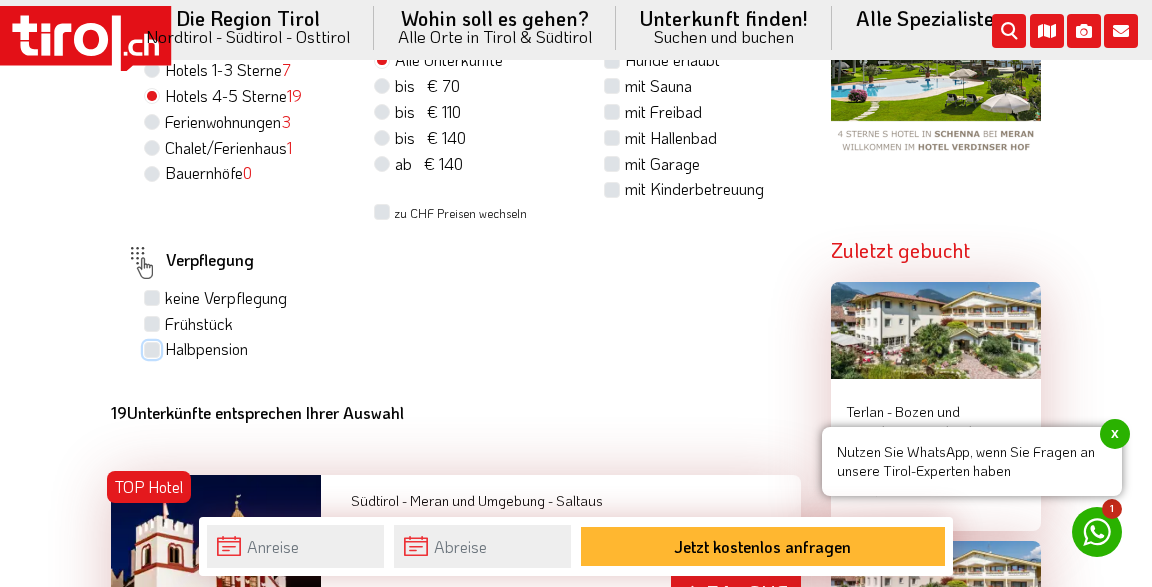 click on "Halbpension" at bounding box center [154, 348] 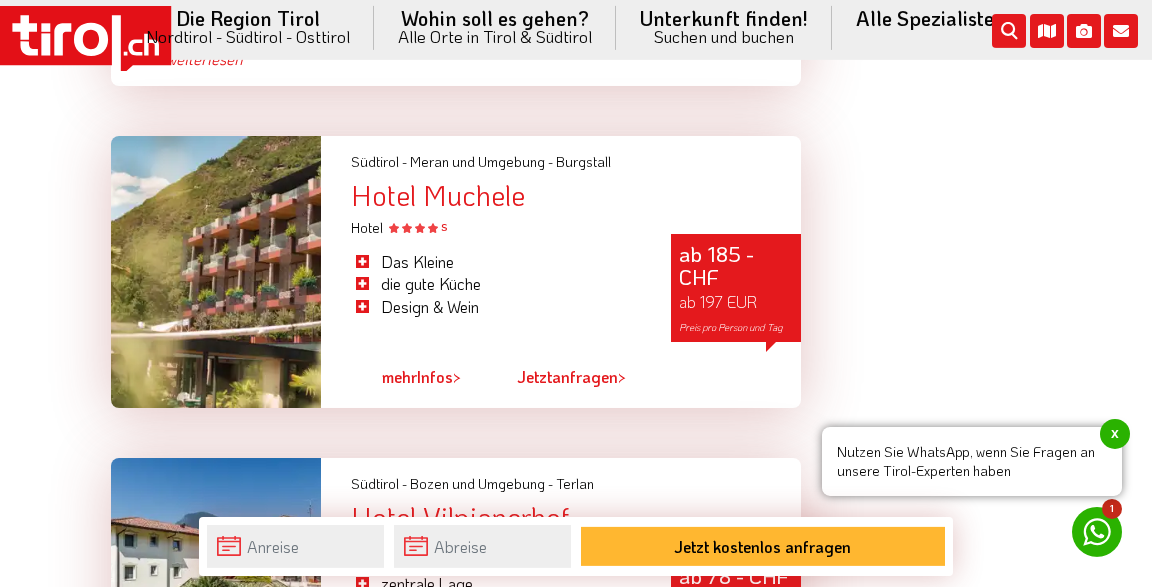 scroll, scrollTop: 4752, scrollLeft: 0, axis: vertical 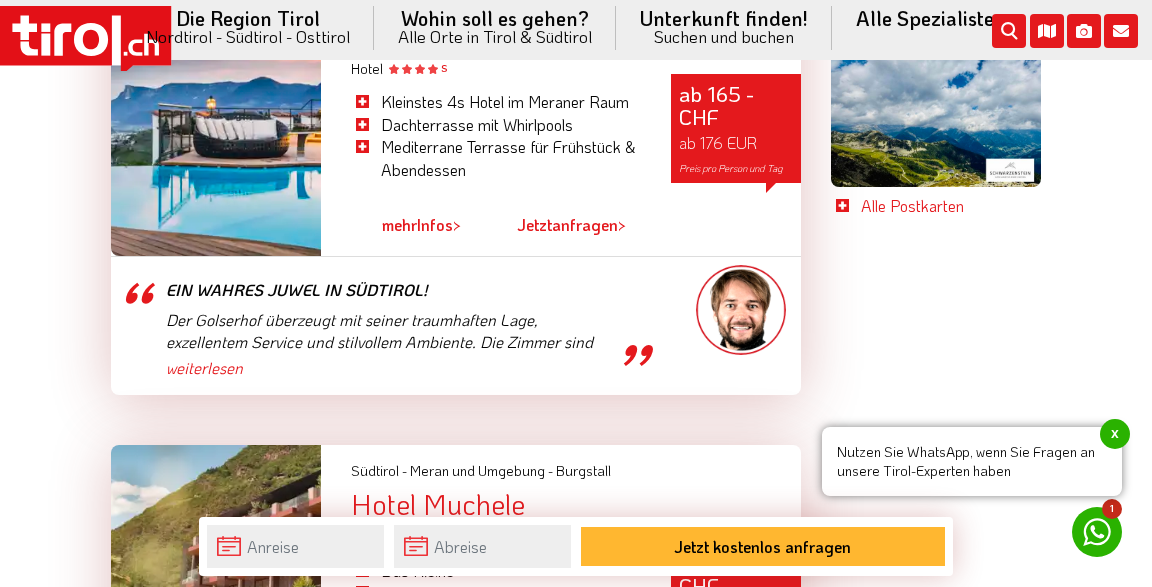 drag, startPoint x: 357, startPoint y: 52, endPoint x: 306, endPoint y: 60, distance: 51.62364 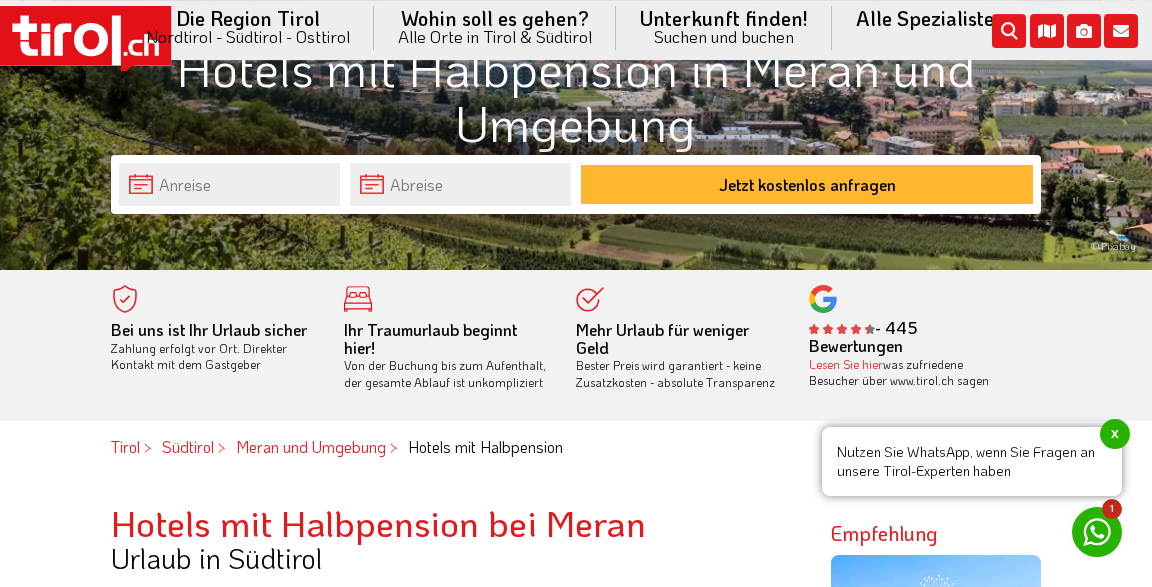 scroll, scrollTop: 316, scrollLeft: 0, axis: vertical 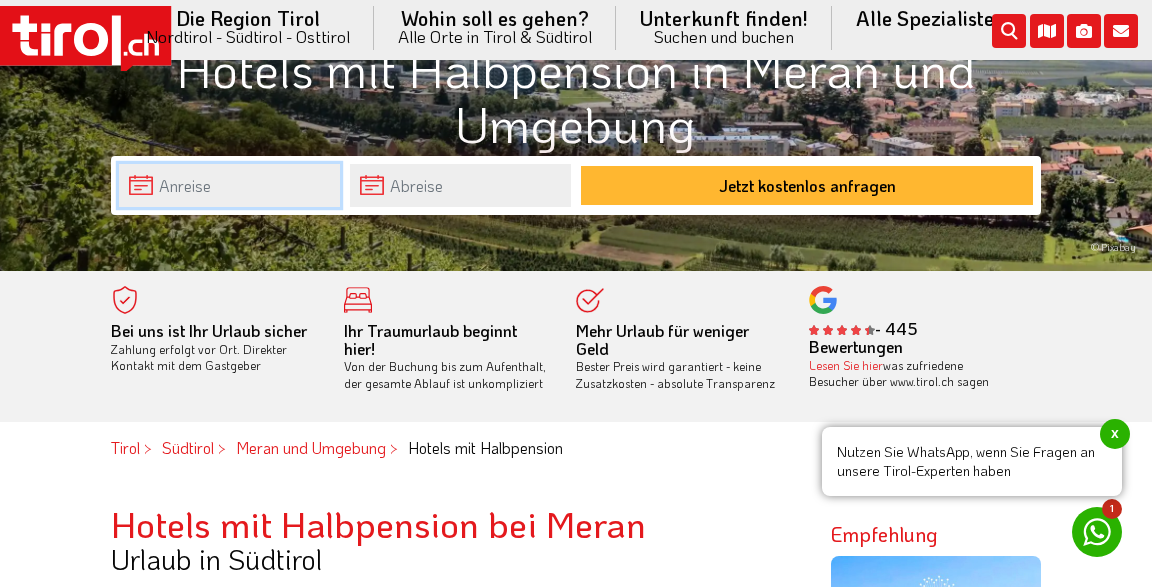 click at bounding box center (229, 185) 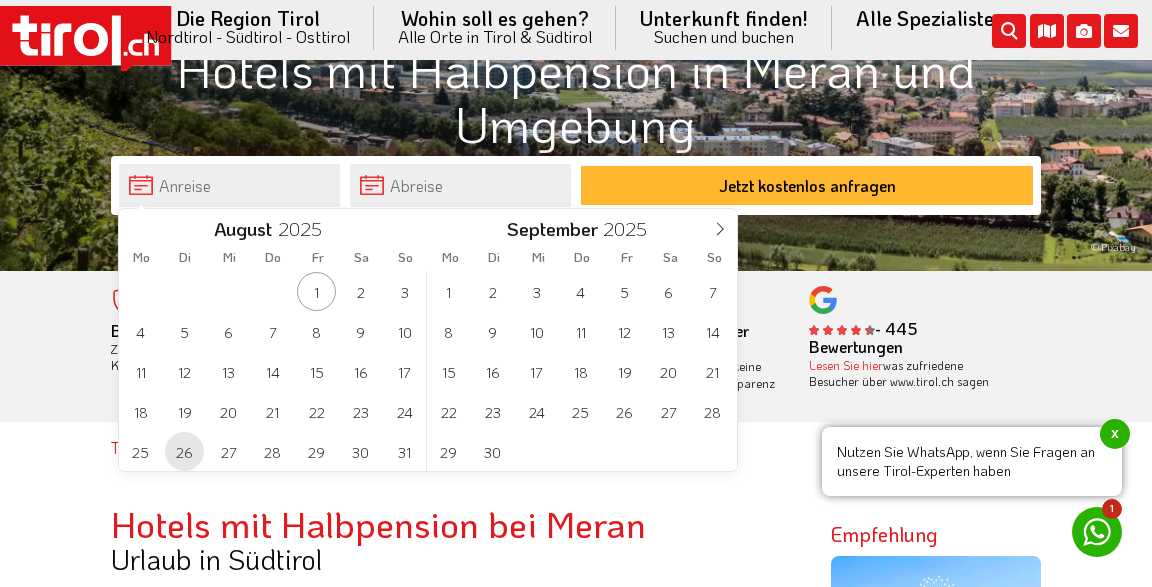 click on "26" at bounding box center [184, 451] 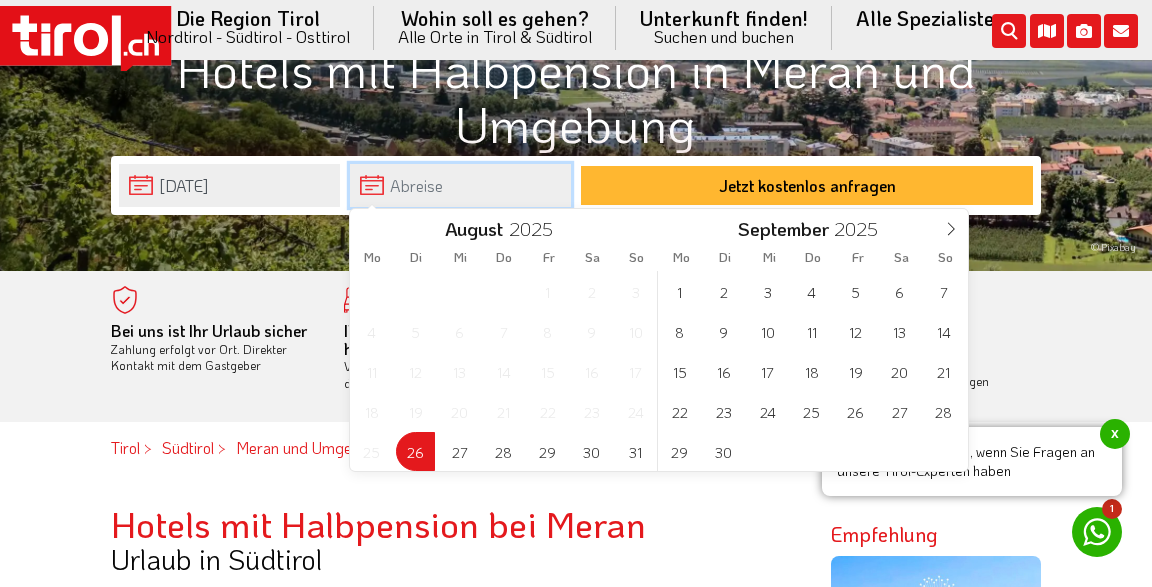 click at bounding box center (460, 185) 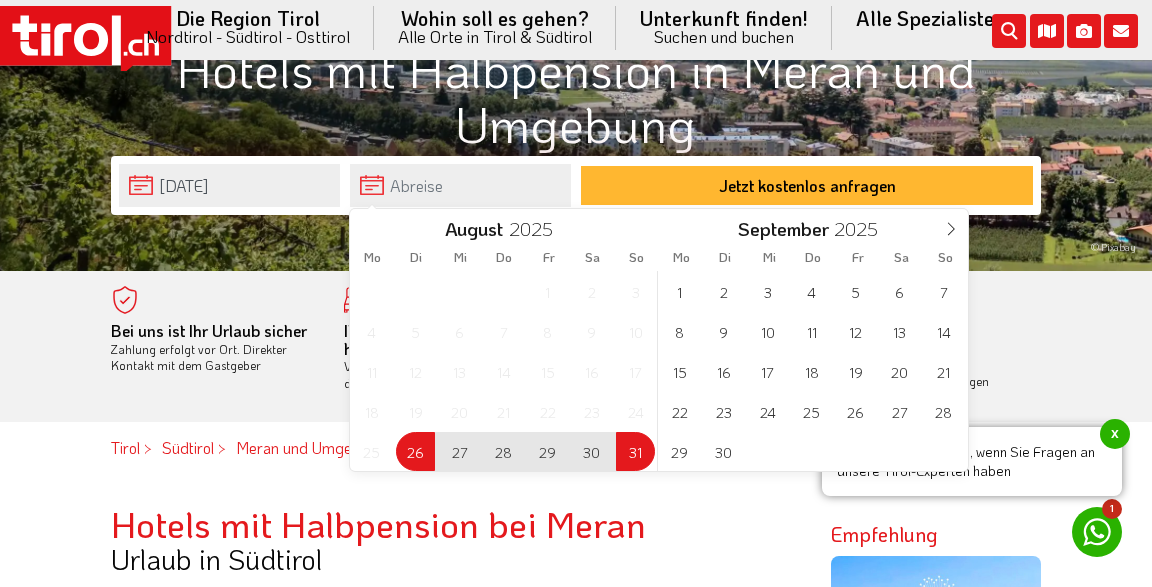 click on "31" at bounding box center [635, 451] 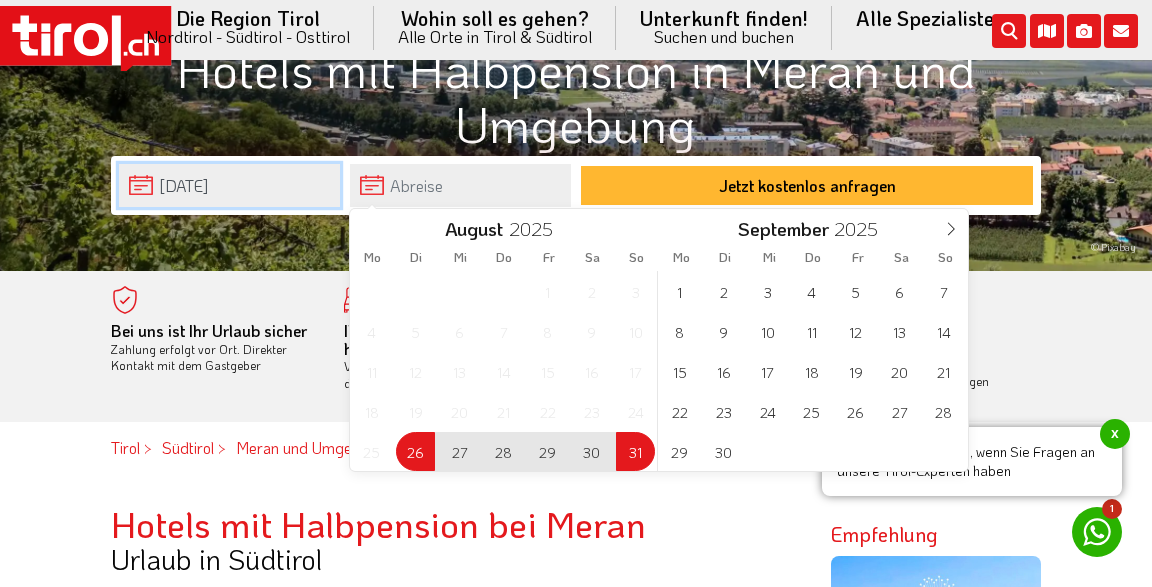 type on "26-08-2025" 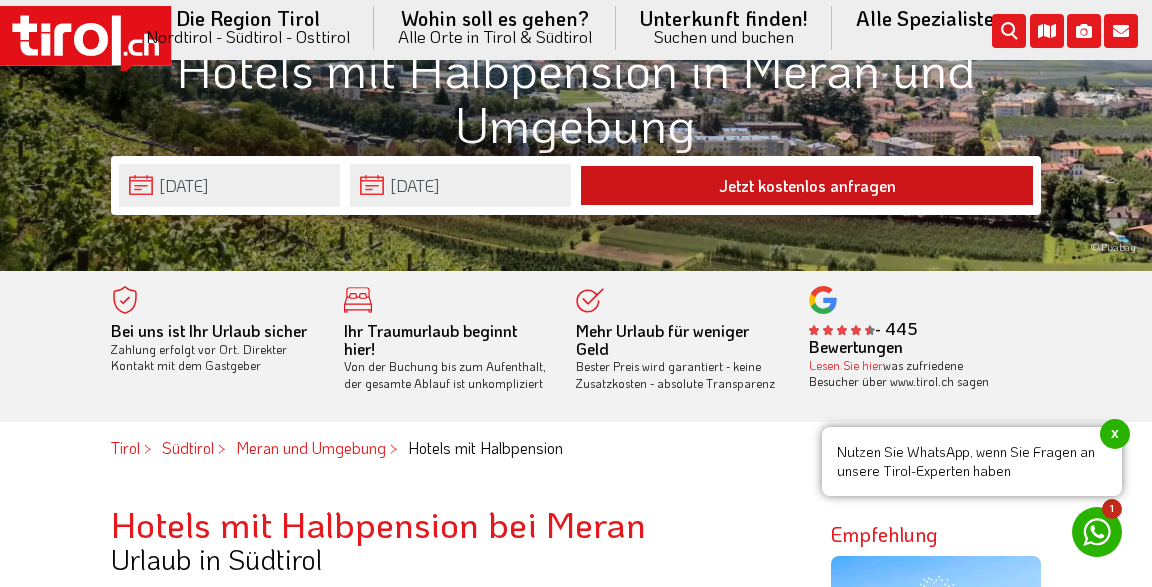 click on "Jetzt kostenlos anfragen" at bounding box center [807, 185] 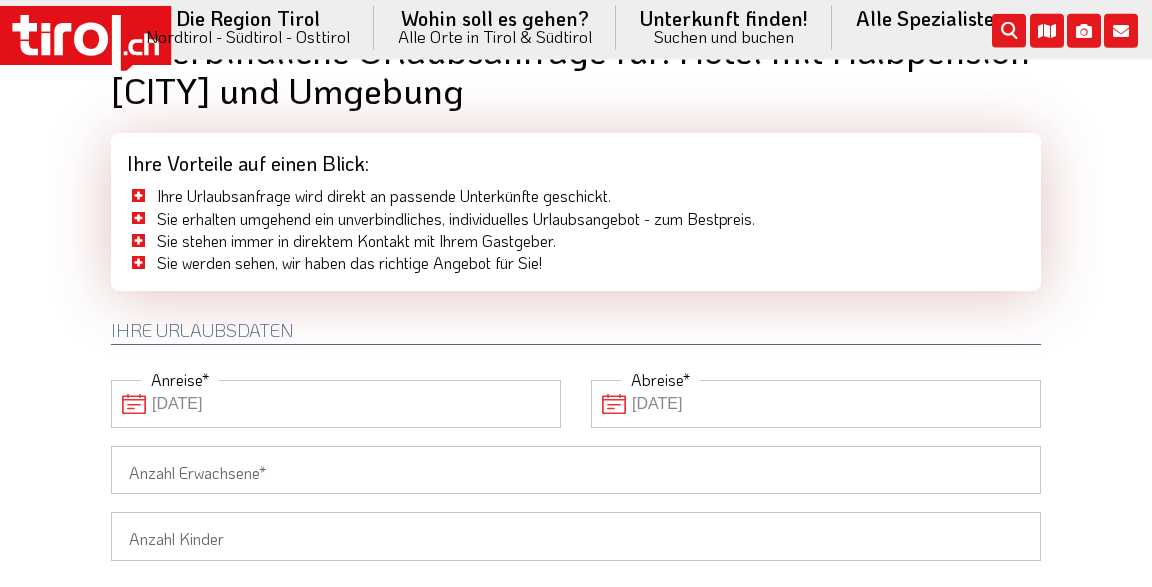 scroll, scrollTop: 211, scrollLeft: 0, axis: vertical 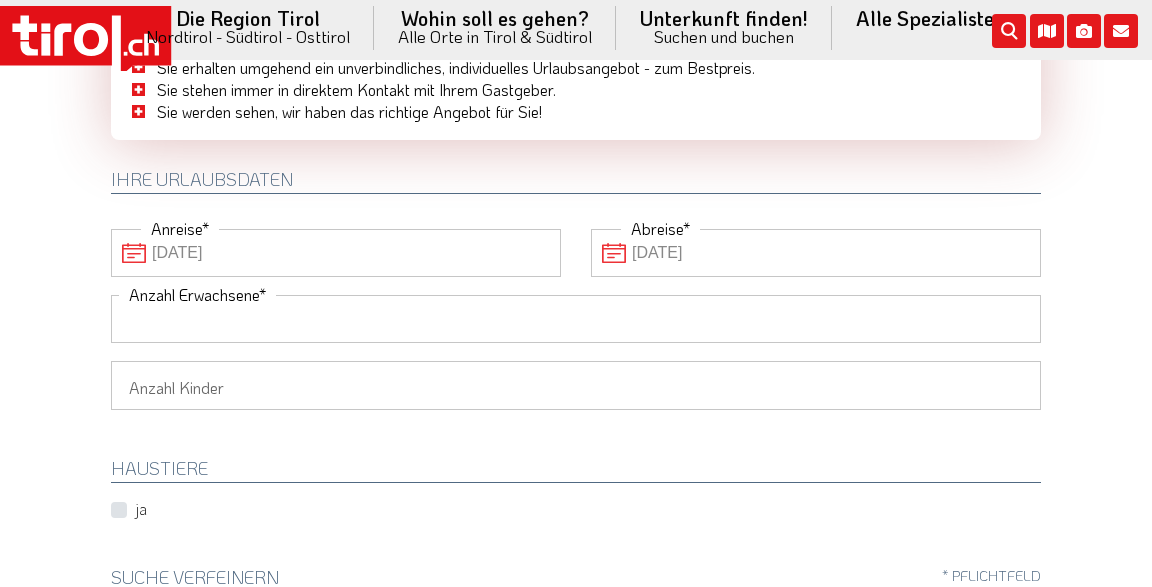 click on "Anzahl Erwachsene" at bounding box center [576, 319] 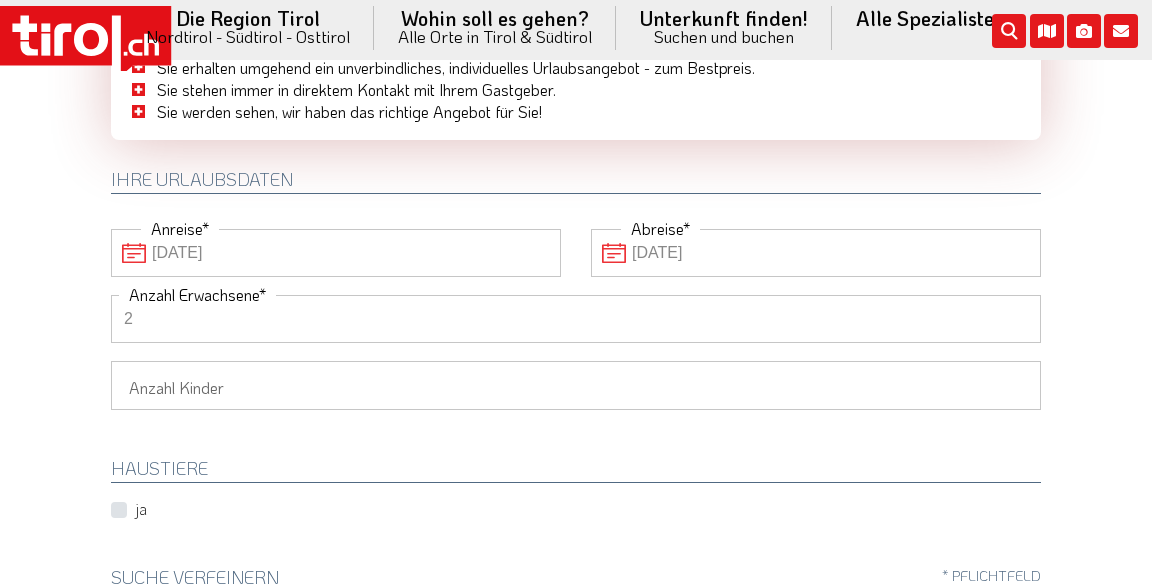 type on "2" 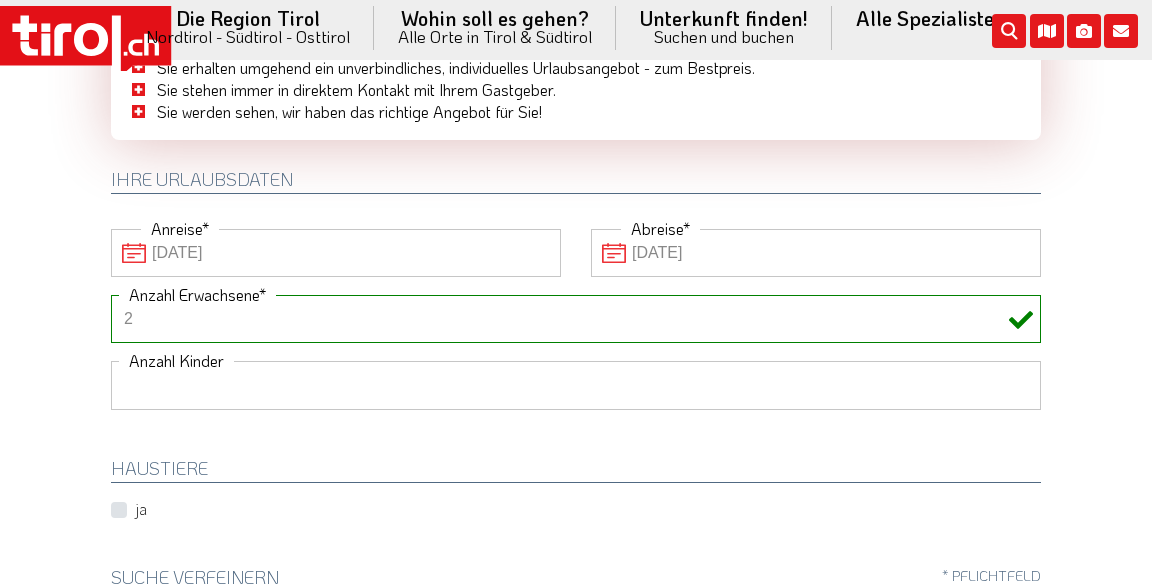 click on "1
2
3
4
5
6" at bounding box center [576, 385] 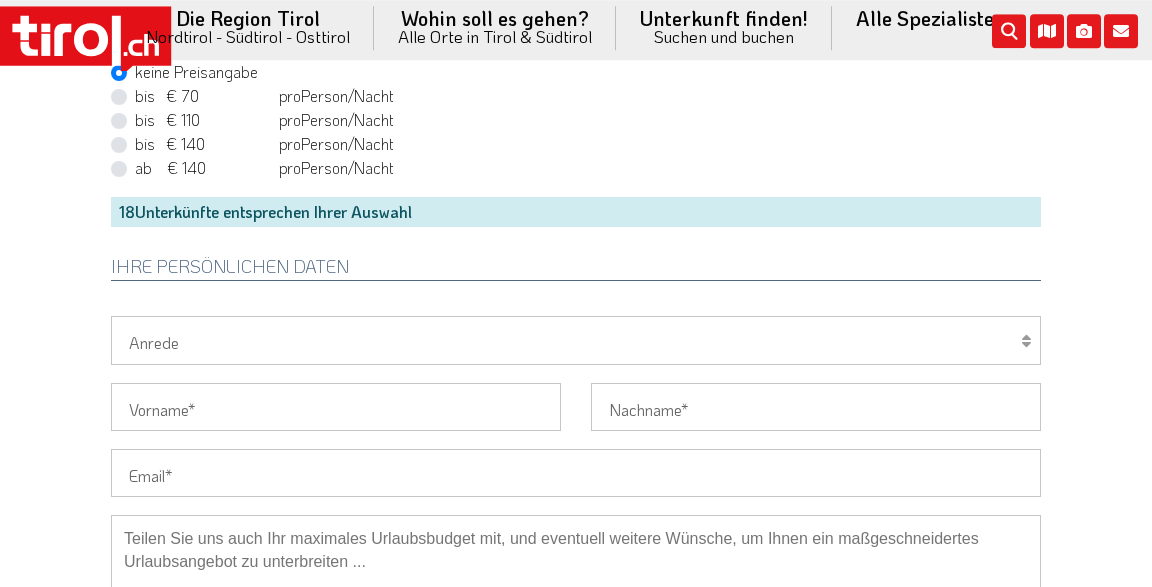 scroll, scrollTop: 1161, scrollLeft: 0, axis: vertical 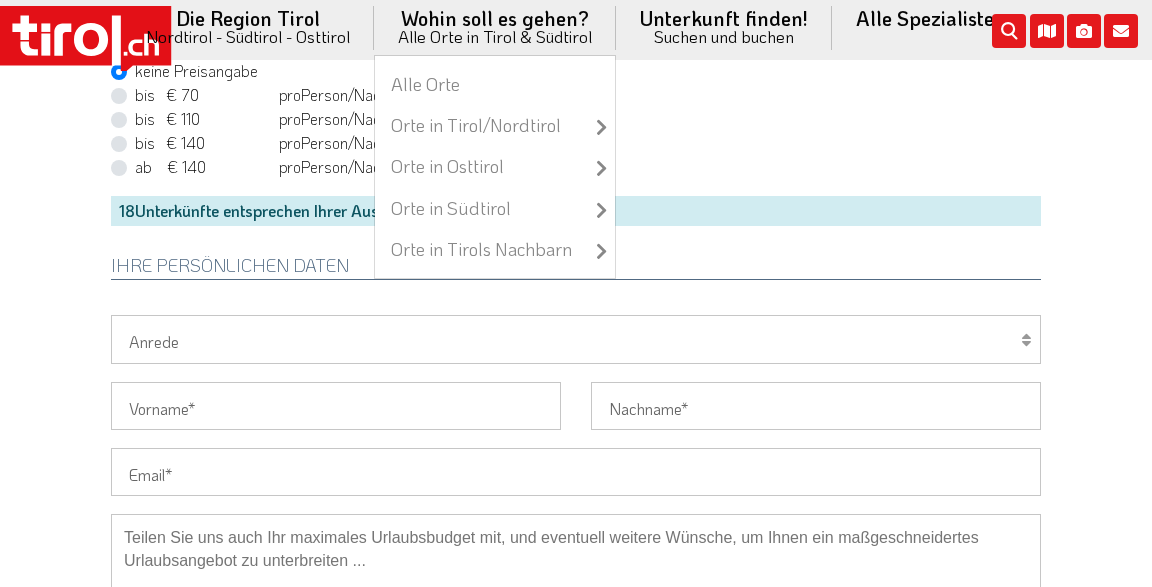 click on "Wohin soll es gehen? Alle Orte in Tirol & Südtirol
Alle Orte
Orte in Tirol/Nordtirol
zu allen Orten
Achenkirch
Ellmau
Finkenberg
Fiss
Innsbruck
Kufstein
Mayrhofen
Neustift im Stubaital
Reutte
Seefeld in Tirol
Serfaus
Sölden
St. Anton am Arlberg" at bounding box center [495, 27] 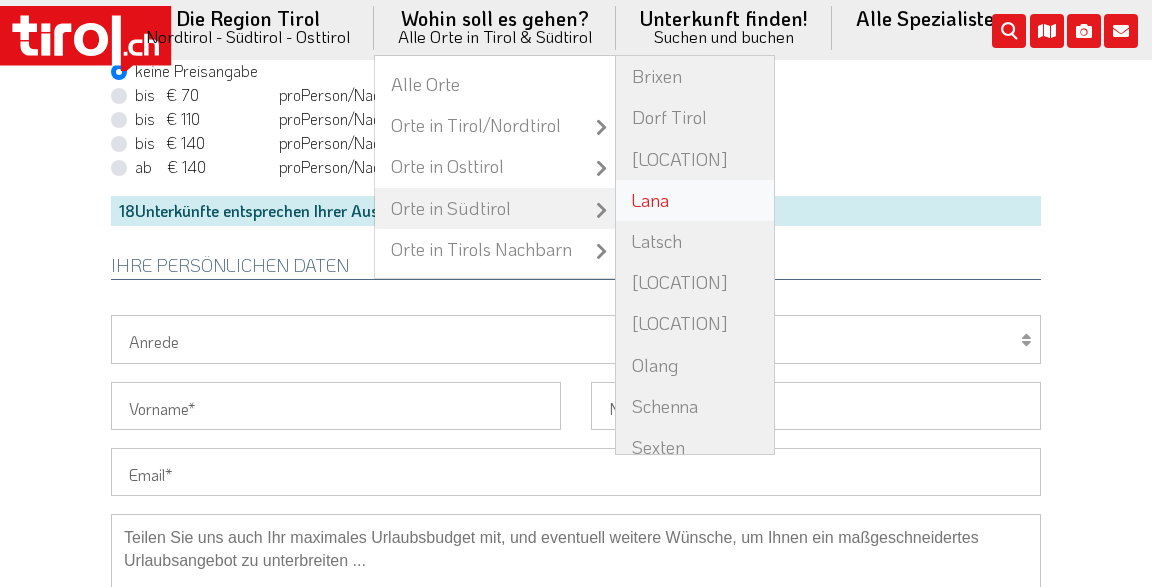 scroll, scrollTop: 70, scrollLeft: 0, axis: vertical 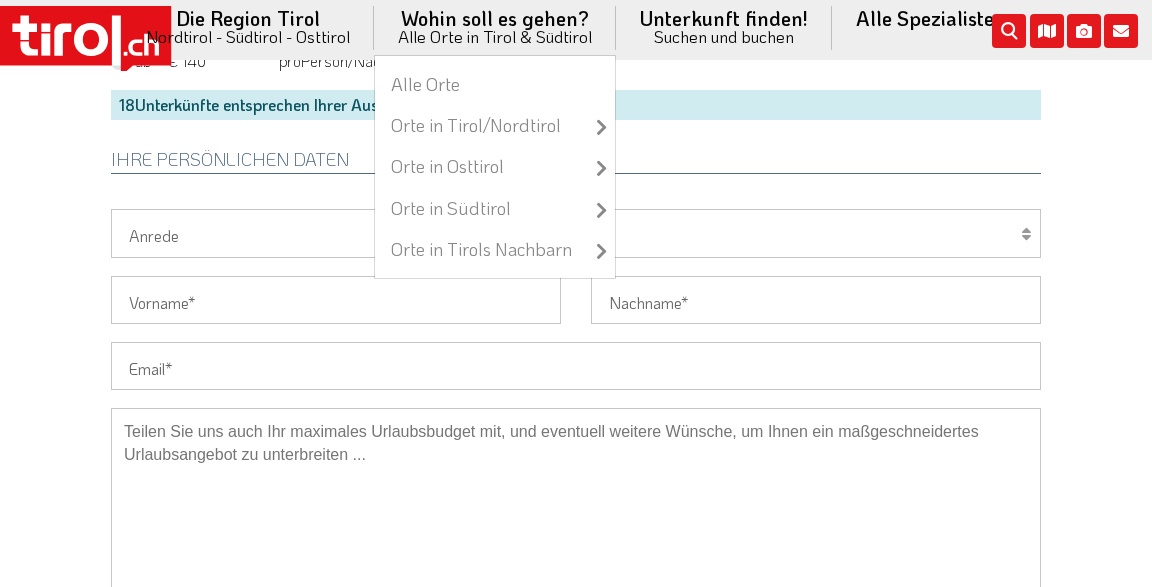 click on "Wohin soll es gehen? Alle Orte in Tirol & Südtirol
Alle Orte
Orte in Tirol/Nordtirol
zu allen Orten
Achenkirch
Ellmau
Finkenberg
Fiss
Innsbruck
Kufstein
Mayrhofen
Neustift im Stubaital
Reutte
Seefeld in Tirol
Serfaus
Sölden
St. Anton am Arlberg" at bounding box center [495, 27] 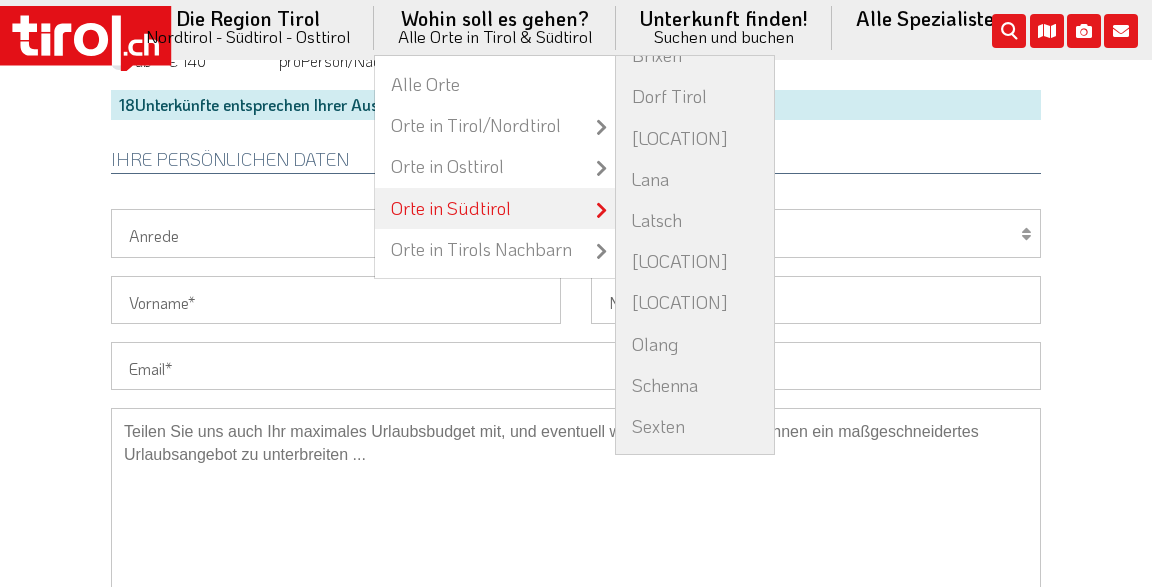 click on "Orte in Südtirol" at bounding box center [495, 208] 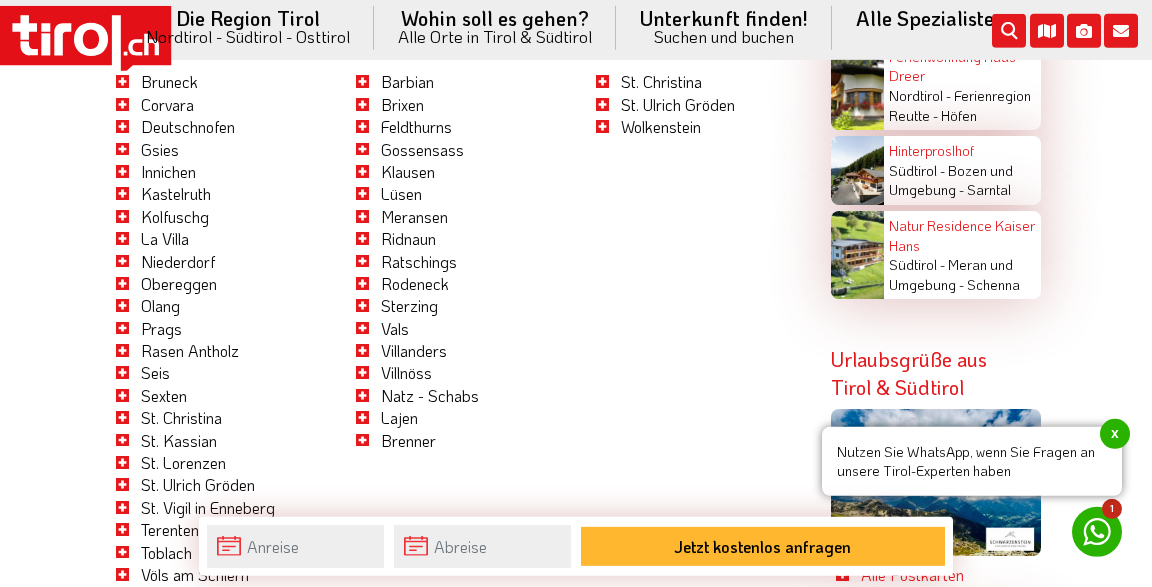 scroll, scrollTop: 4226, scrollLeft: 0, axis: vertical 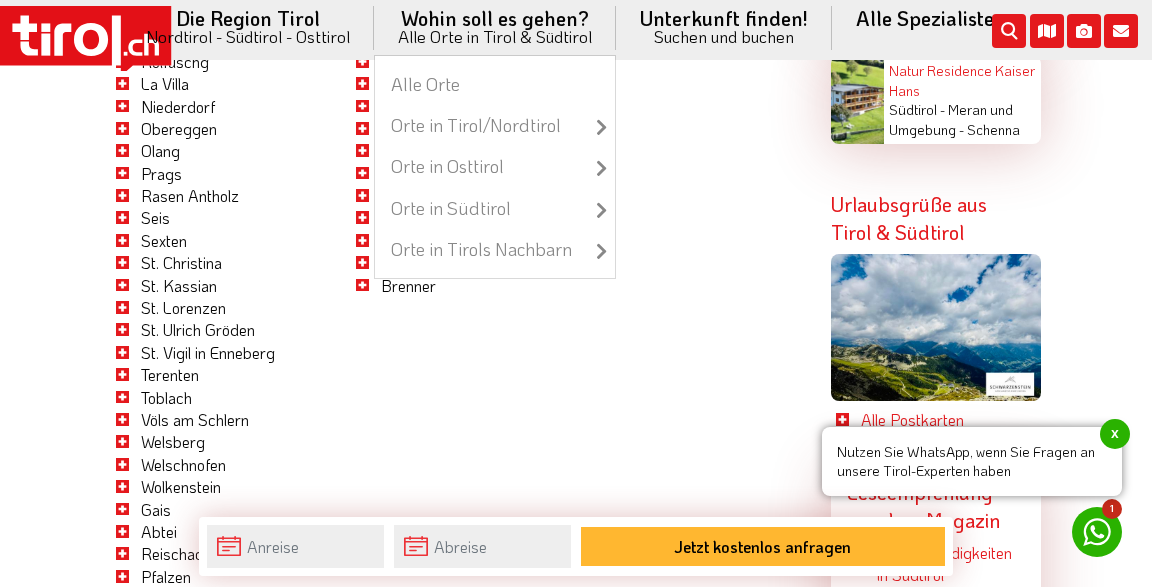 click on "Wohin soll es gehen?  Alle Orte in Tirol & Südtirol   Alle Orte      Orte in Tirol/Nordtirol     zu allen Orten       Achenkirch       Ellmau       Finkenberg       Fiss       Innsbruck       Kufstein       Mayrhofen       Neustift im Stubaital       Reutte       Seefeld in Tirol       Serfaus       Sölden       St. Anton am Arlberg       Tannheim      Orte in Osttirol     zu allen Orten       Lienz       Matrei in Osttirol       Obertilliach      Orte in Südtirol     zu allen Orten       Brixen       Dorf Tirol       Eppan       Lana       Latsch       Meran Stadt       Naturns       Olang       Schenna       Sexten      Orte in Tirols Nachbarn     zu allen Orten       Gaschurn       Großarl       Hittisau       Kleinwalsertal       Montafon       Schröcken       Schruns       Stuben       Warth" at bounding box center (495, 27) 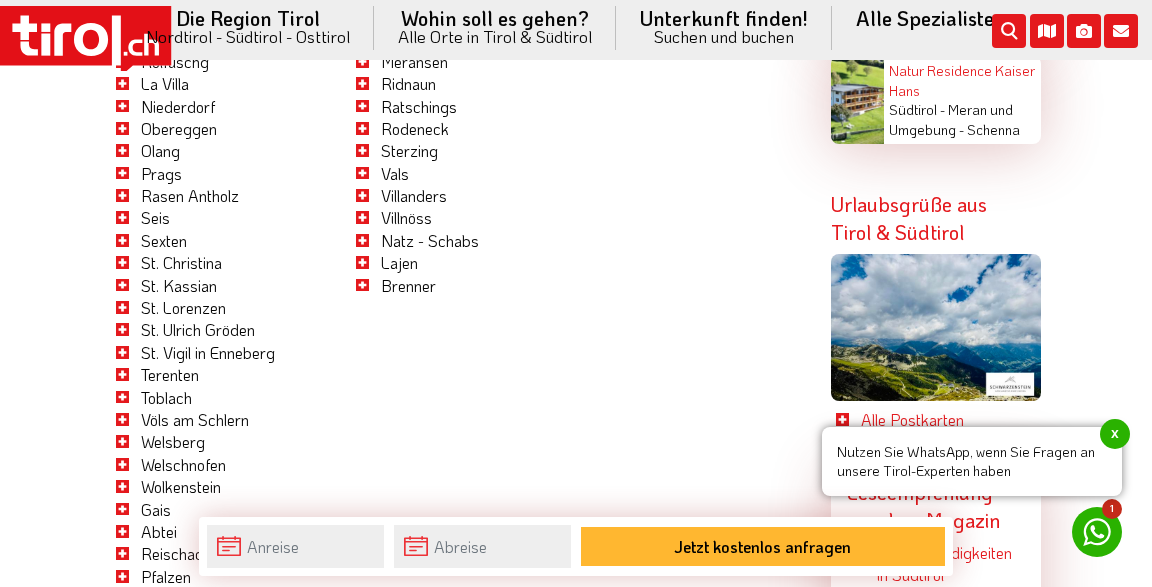 click on "Gröden / Val Gardena       St. Christina     St. Ulrich Gröden     Wolkenstein" at bounding box center [696, 324] 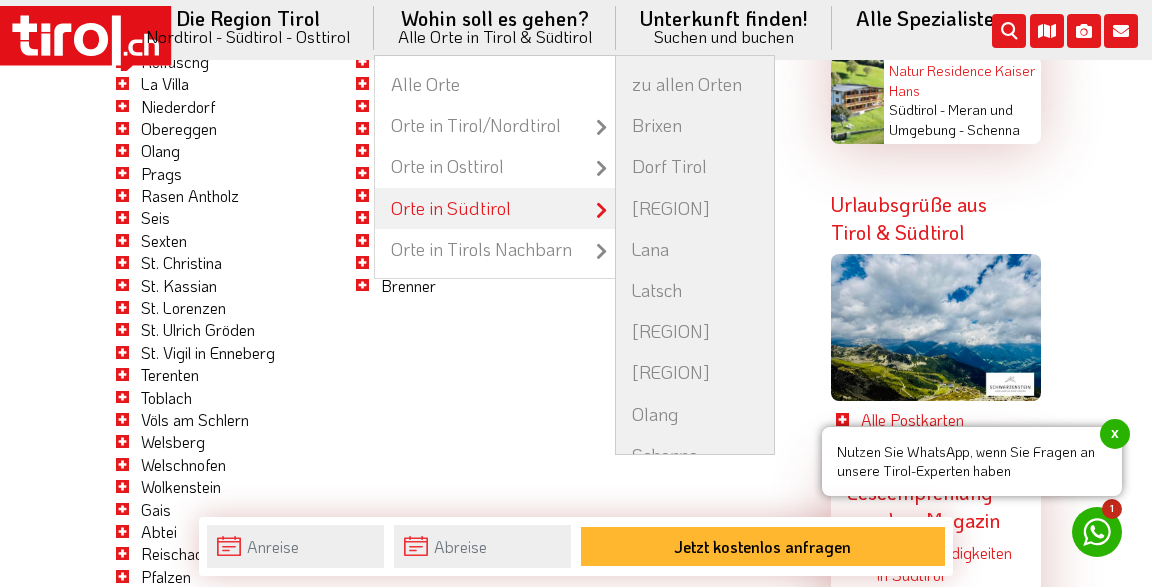 click on "Orte in Südtirol" at bounding box center (495, 208) 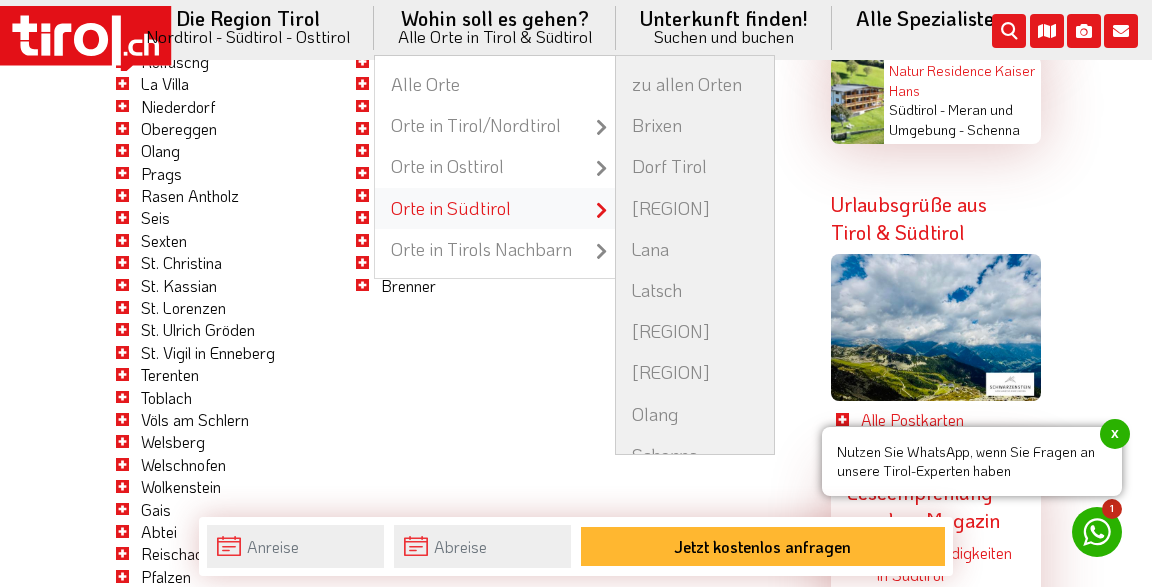 scroll, scrollTop: 3904, scrollLeft: 0, axis: vertical 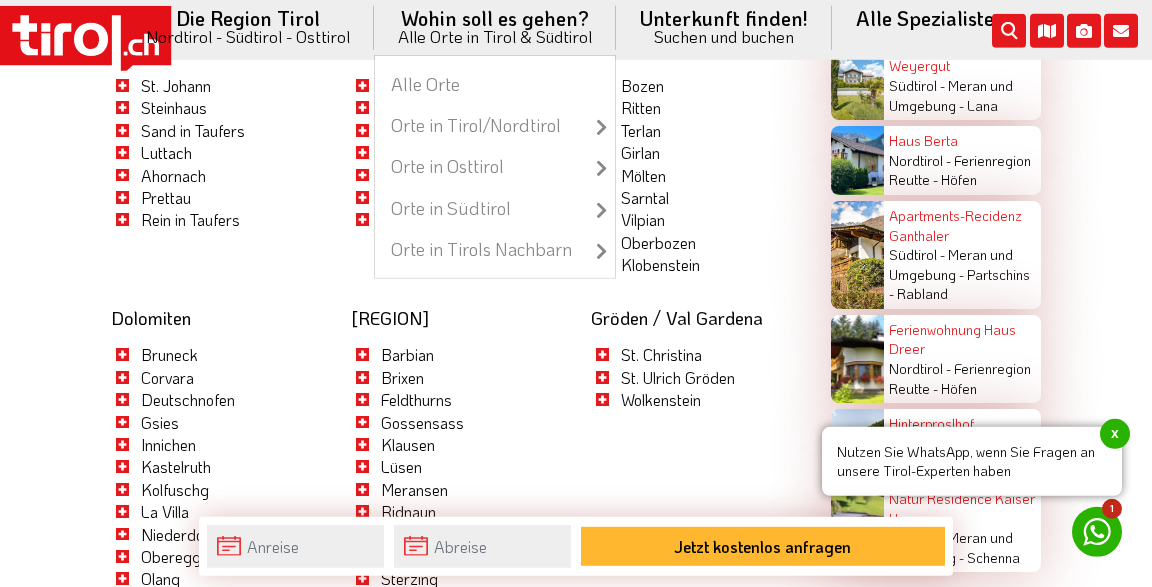click on "Wohin soll es gehen?  Alle Orte in Tirol & Südtirol   Alle Orte      Orte in Tirol/Nordtirol     zu allen Orten       Achenkirch       Ellmau       Finkenberg       Fiss       Innsbruck       Kufstein       Mayrhofen       Neustift im Stubaital       Reutte       Seefeld in Tirol       Serfaus       Sölden       St. Anton am Arlberg       Tannheim      Orte in Osttirol     zu allen Orten       Lienz       Matrei in Osttirol       Obertilliach      Orte in Südtirol     zu allen Orten       Brixen       Dorf Tirol       Eppan       Lana       Latsch       Meran Stadt       Naturns       Olang       Schenna       Sexten      Orte in Tirols Nachbarn     zu allen Orten       Gaschurn       Großarl       Hittisau       Kleinwalsertal       Montafon       Schröcken       Schruns       Stuben       Warth" at bounding box center [495, 27] 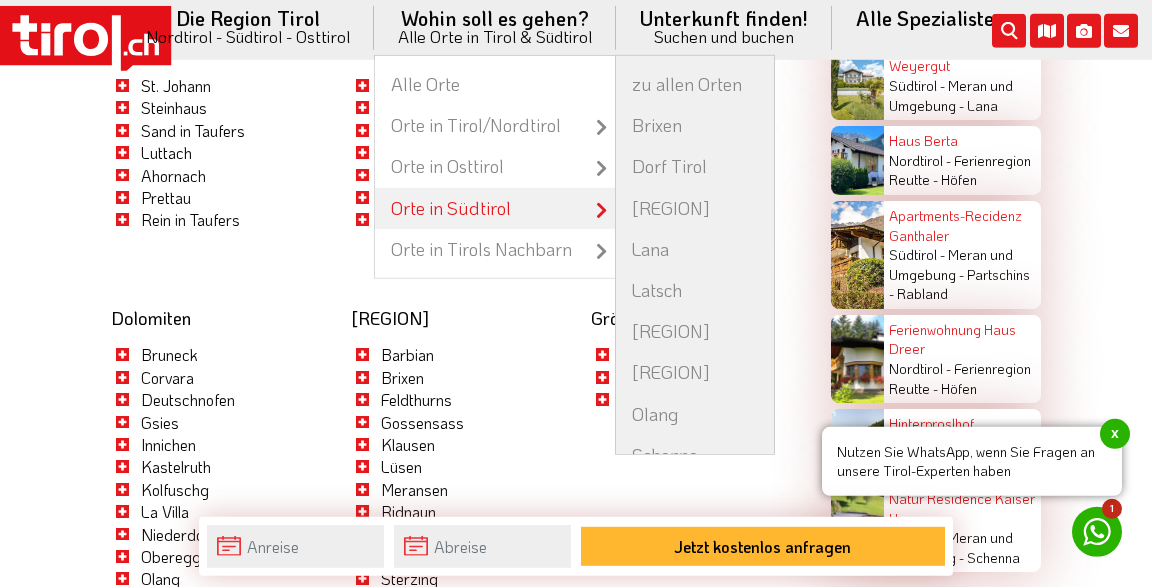 click on "Orte in Südtirol" at bounding box center (495, 208) 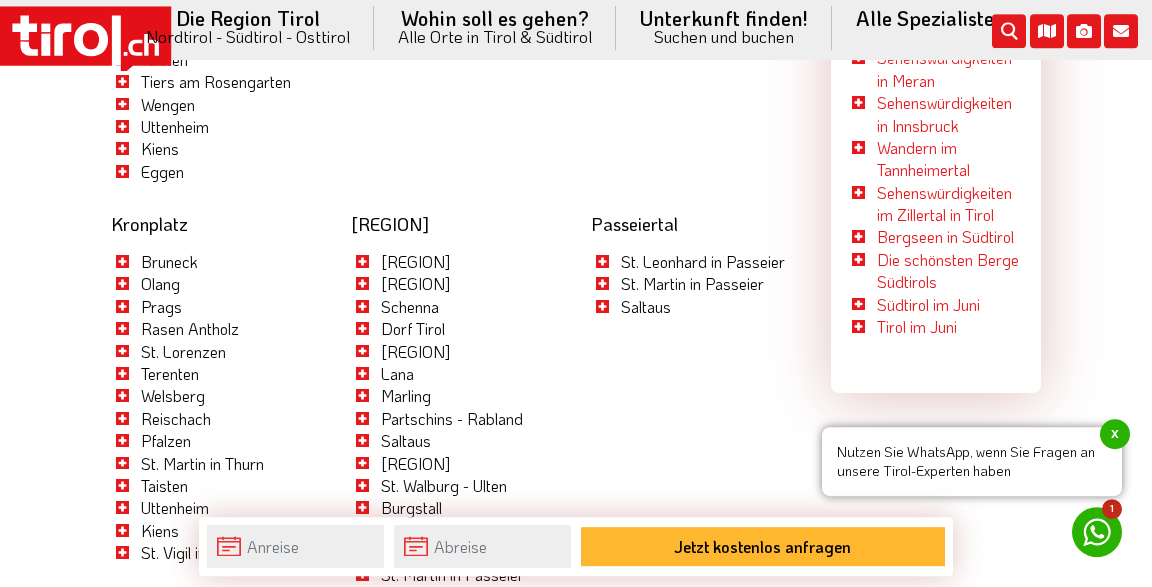 scroll, scrollTop: 4960, scrollLeft: 0, axis: vertical 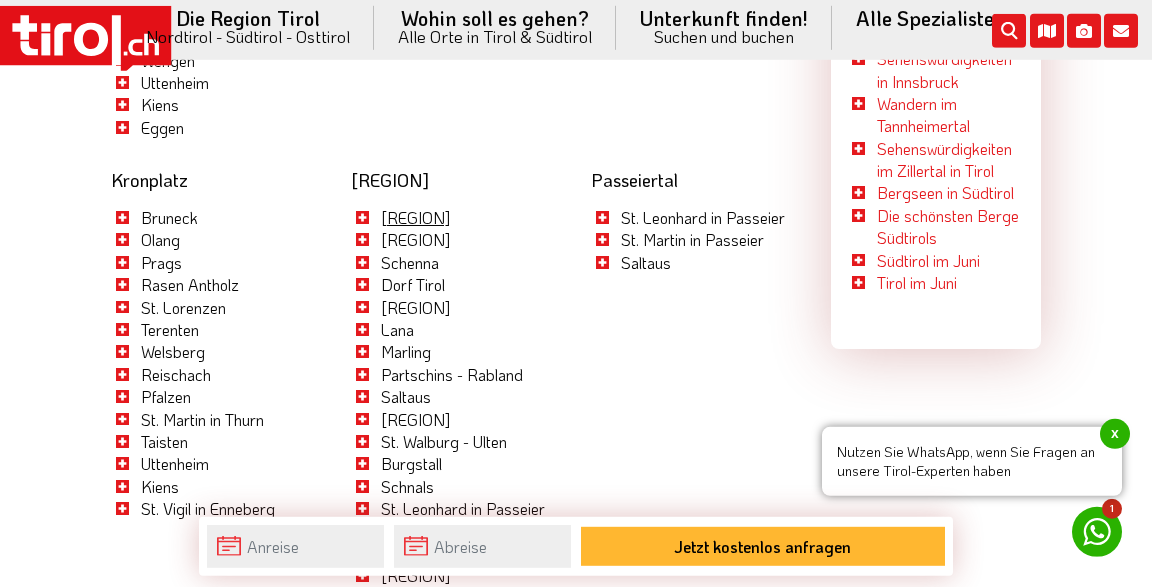 click on "Meran Stadt" at bounding box center [415, 217] 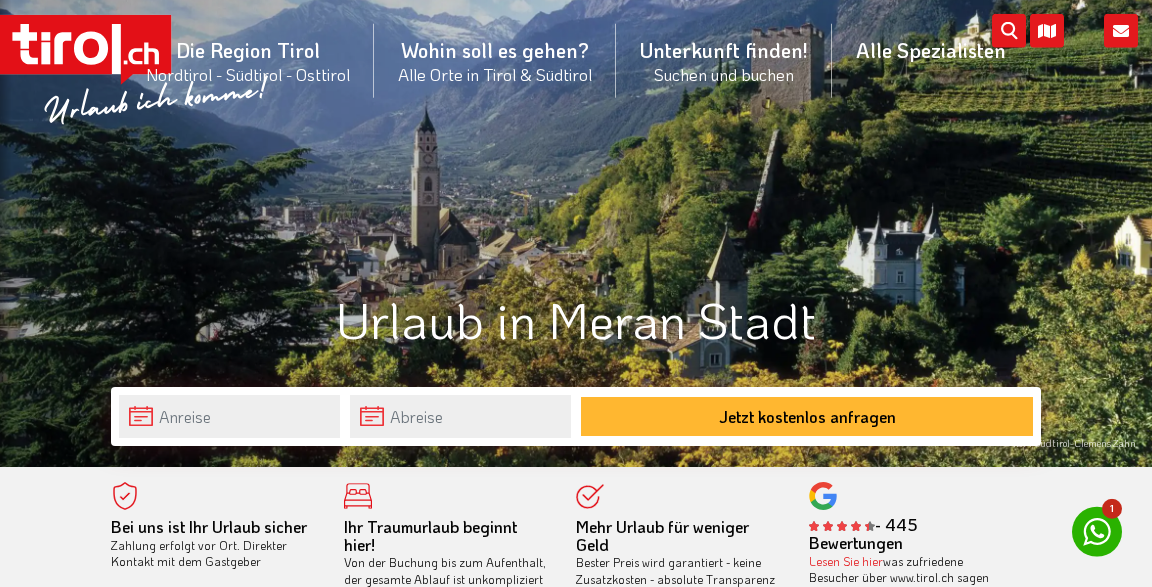 scroll, scrollTop: 211, scrollLeft: 0, axis: vertical 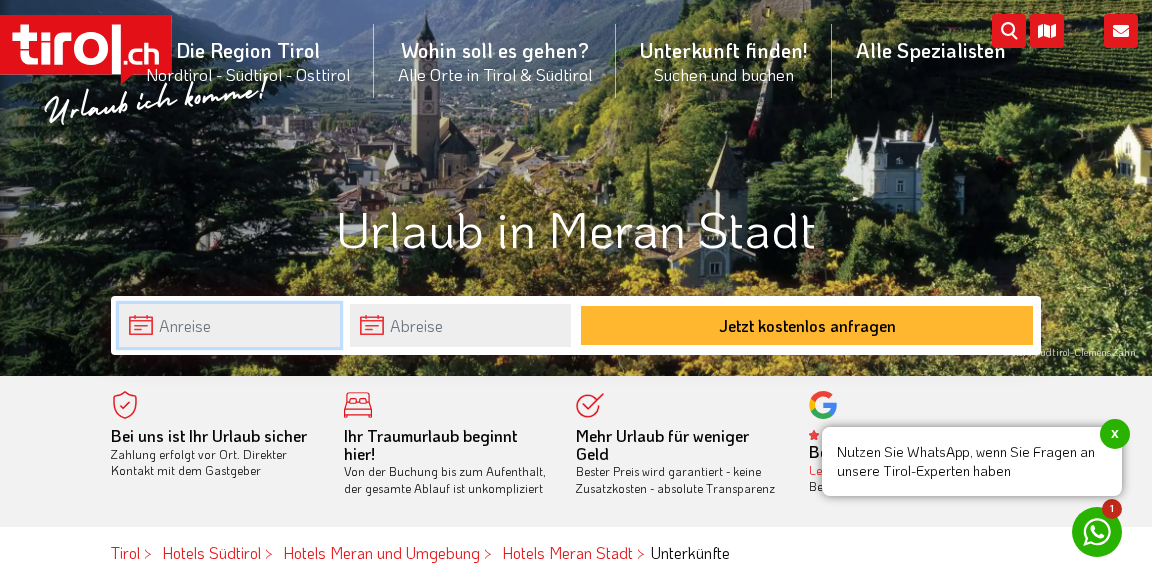 click at bounding box center (229, 325) 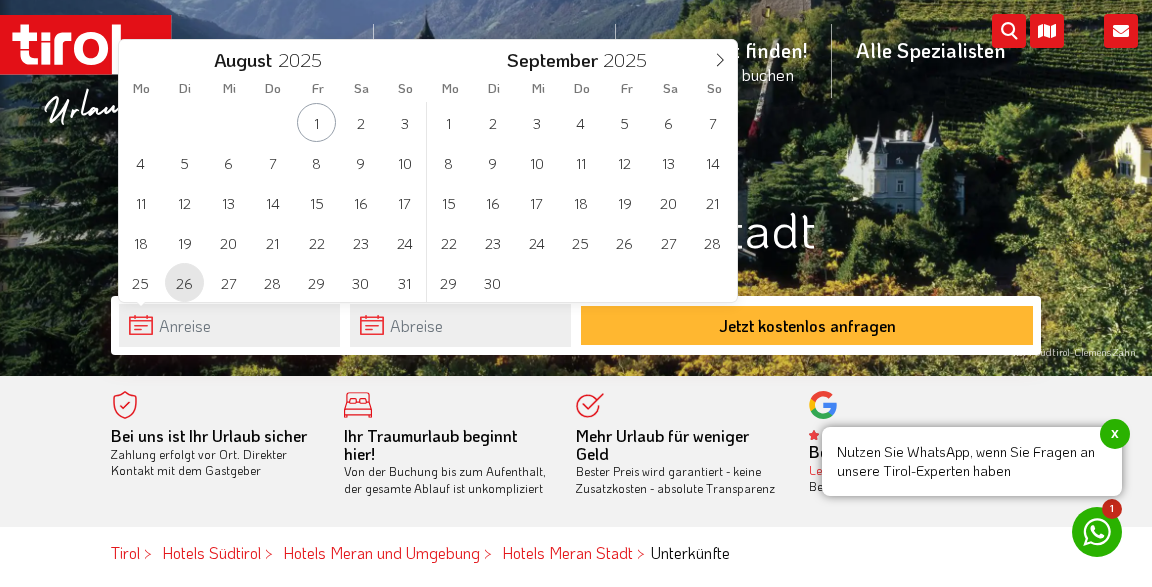click on "26" at bounding box center (184, 282) 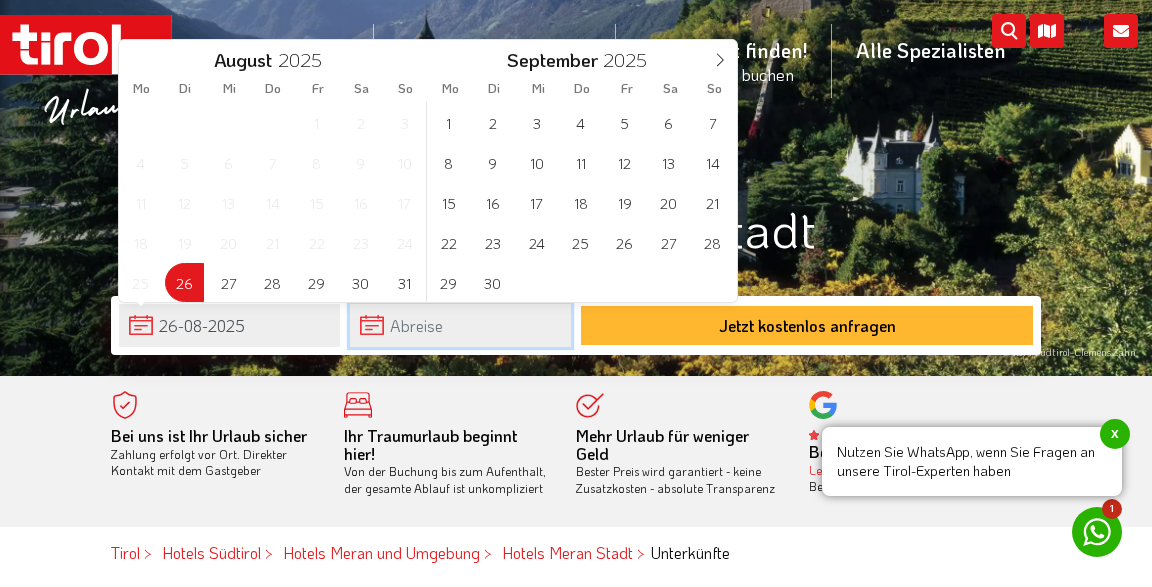 click at bounding box center (460, 325) 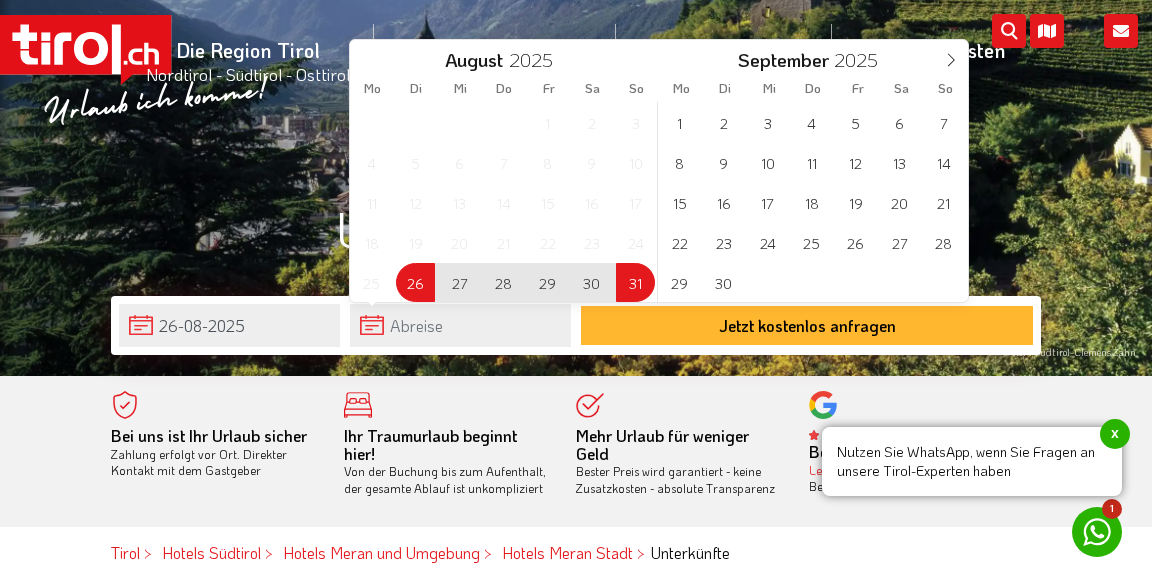 click on "31" at bounding box center [635, 282] 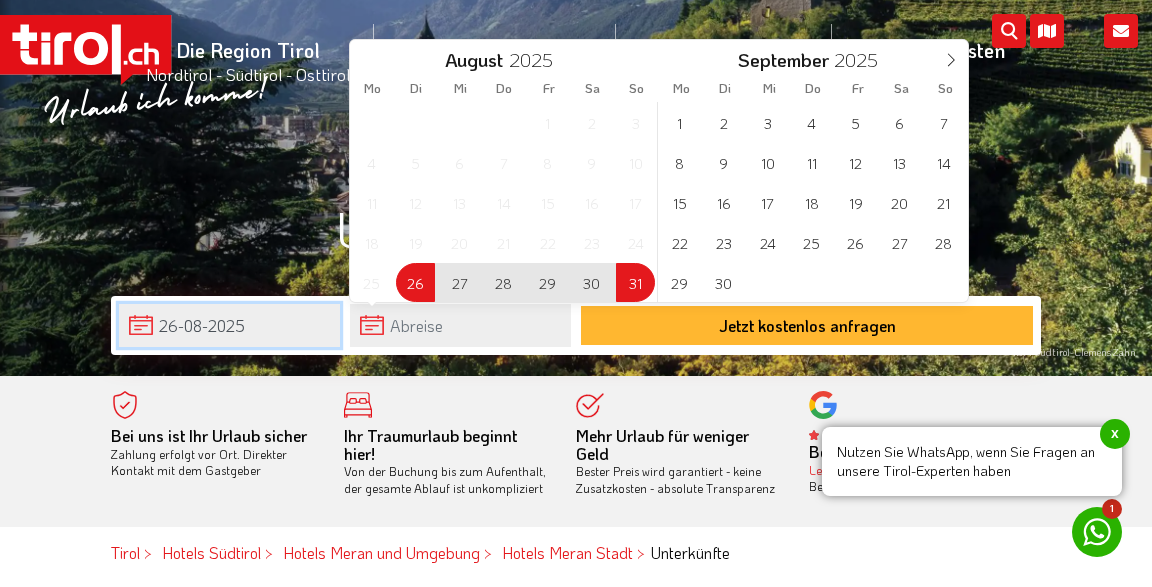 type on "[DATE]" 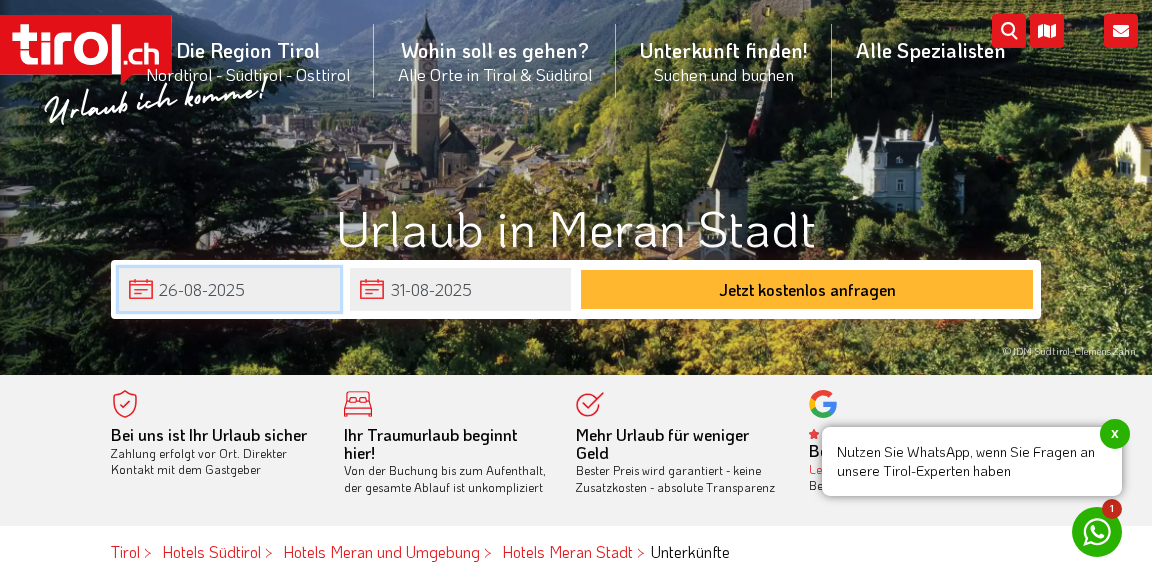 scroll, scrollTop: 211, scrollLeft: 0, axis: vertical 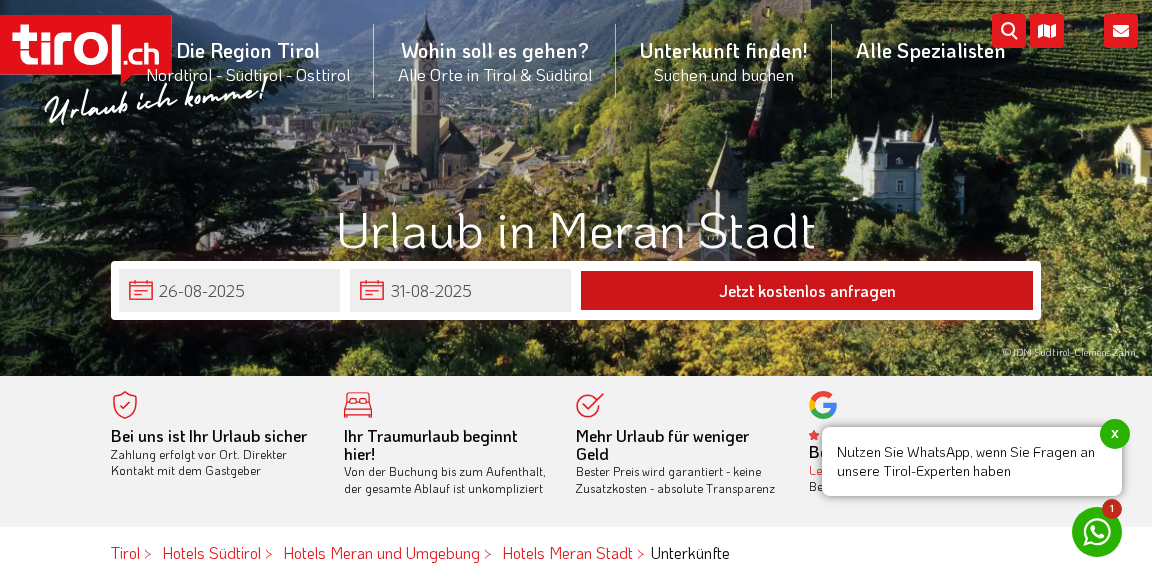 click on "Jetzt kostenlos anfragen" at bounding box center [807, 290] 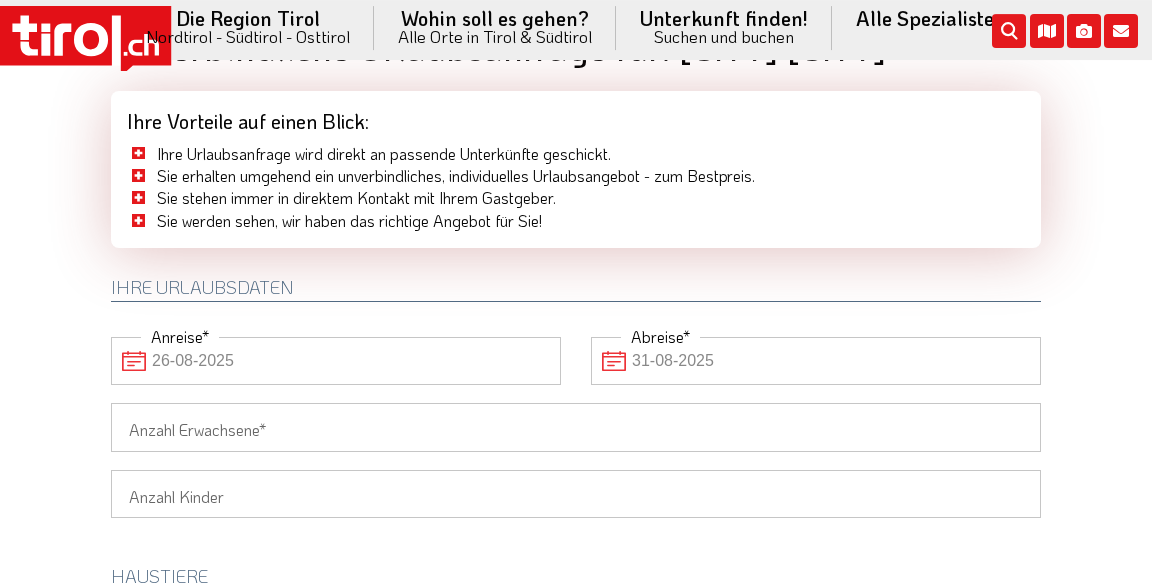scroll, scrollTop: 105, scrollLeft: 0, axis: vertical 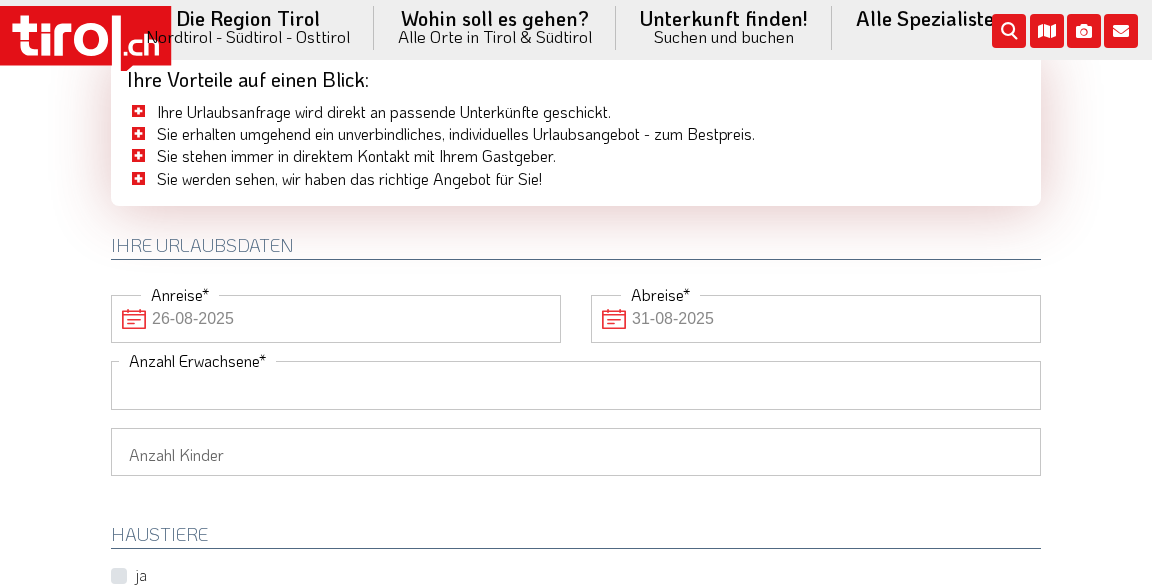 click on "Anzahl Erwachsene" at bounding box center (576, 385) 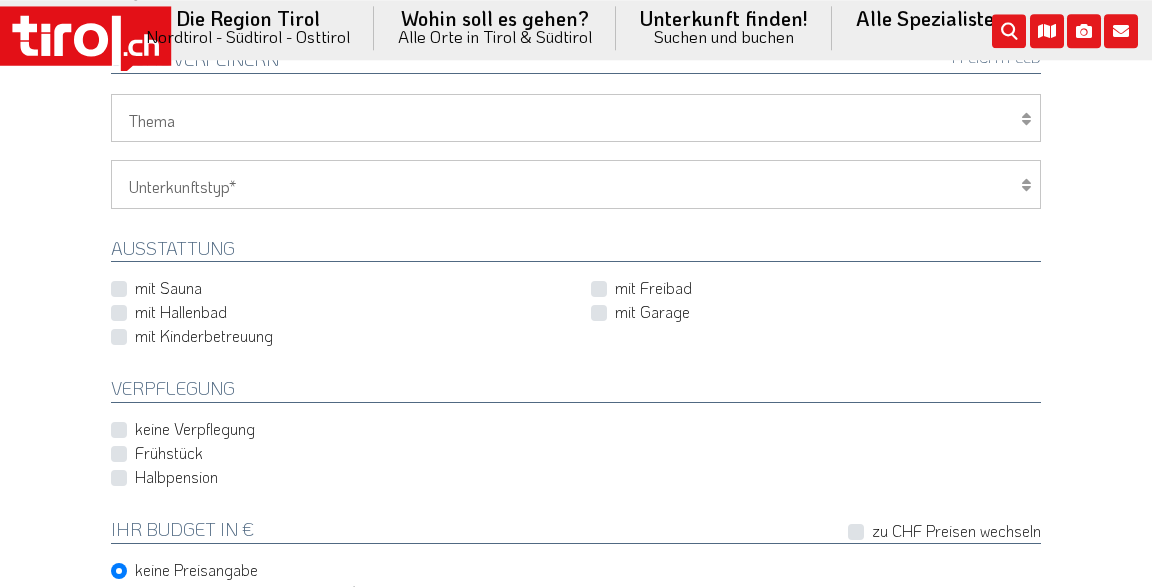 scroll, scrollTop: 739, scrollLeft: 0, axis: vertical 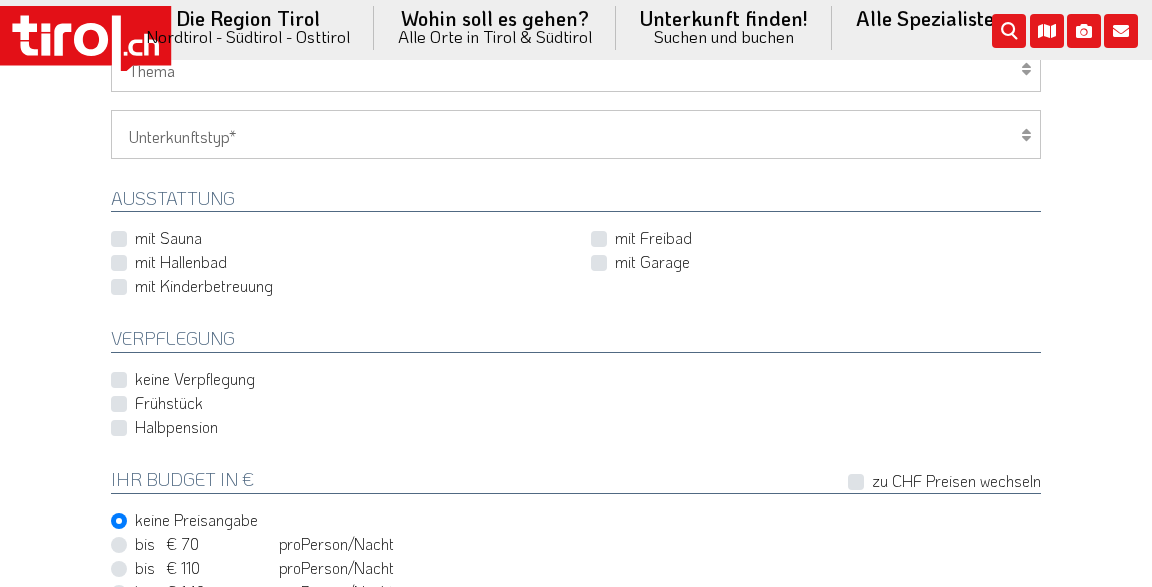 type on "2" 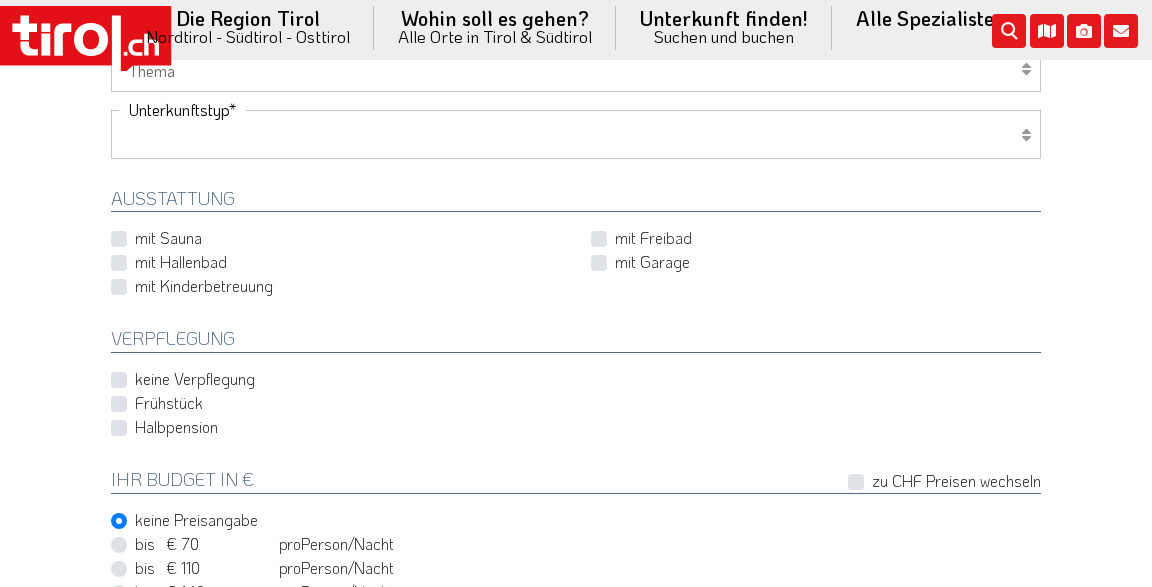 click on "Hotel 1-3 Sterne
Hotel 4-5 Sterne
Ferienwohnung
Chalet/Ferienhaus
Bauernhöfe" at bounding box center (576, 134) 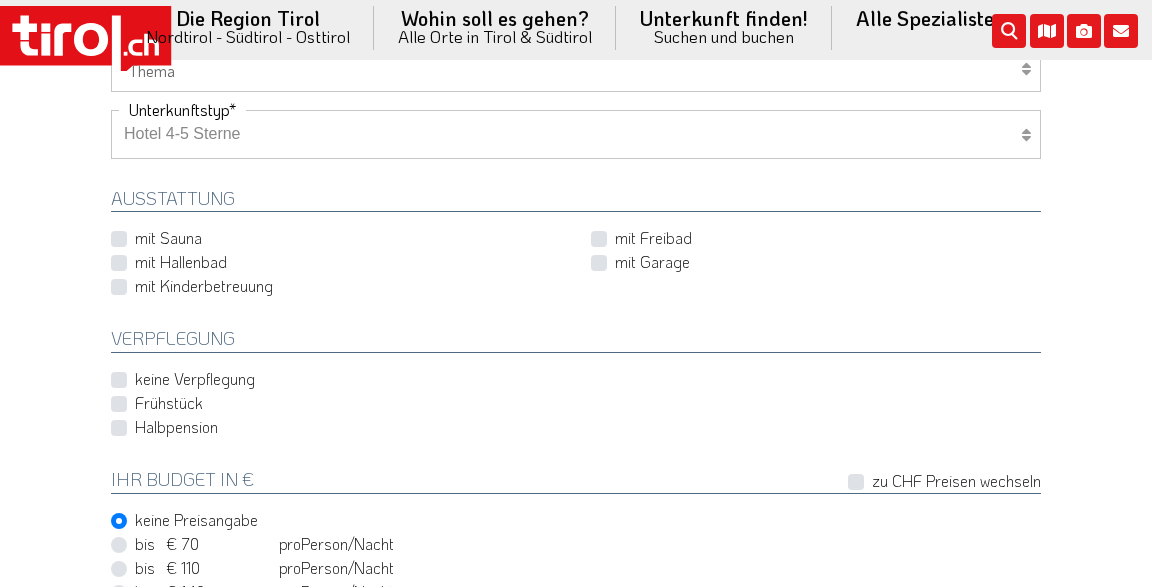 click on "Hotel 4-5 Sterne" at bounding box center [0, 0] 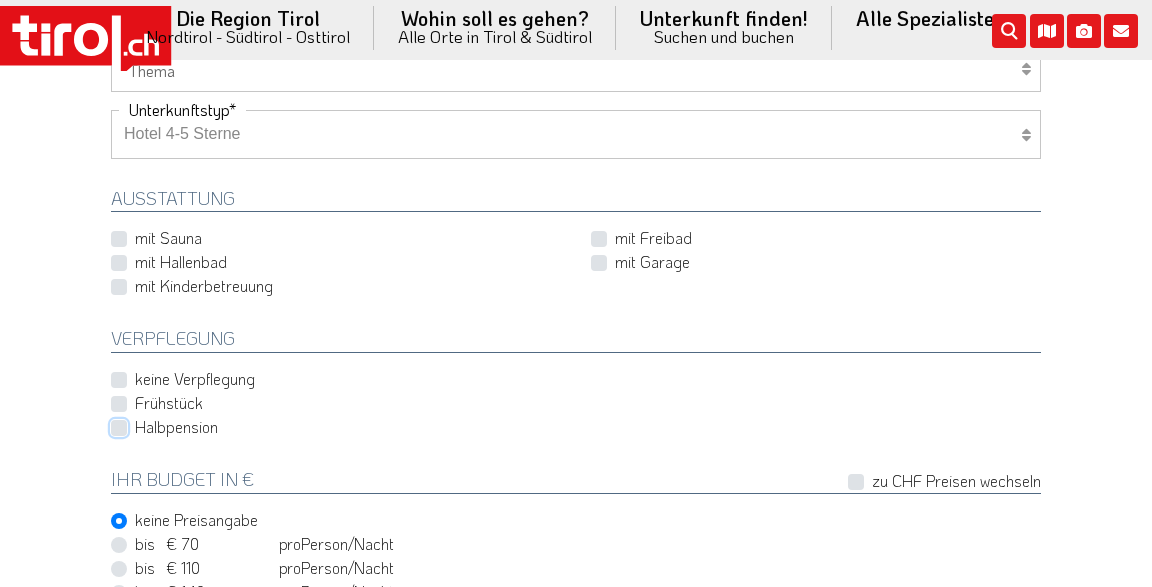 checkbox on "true" 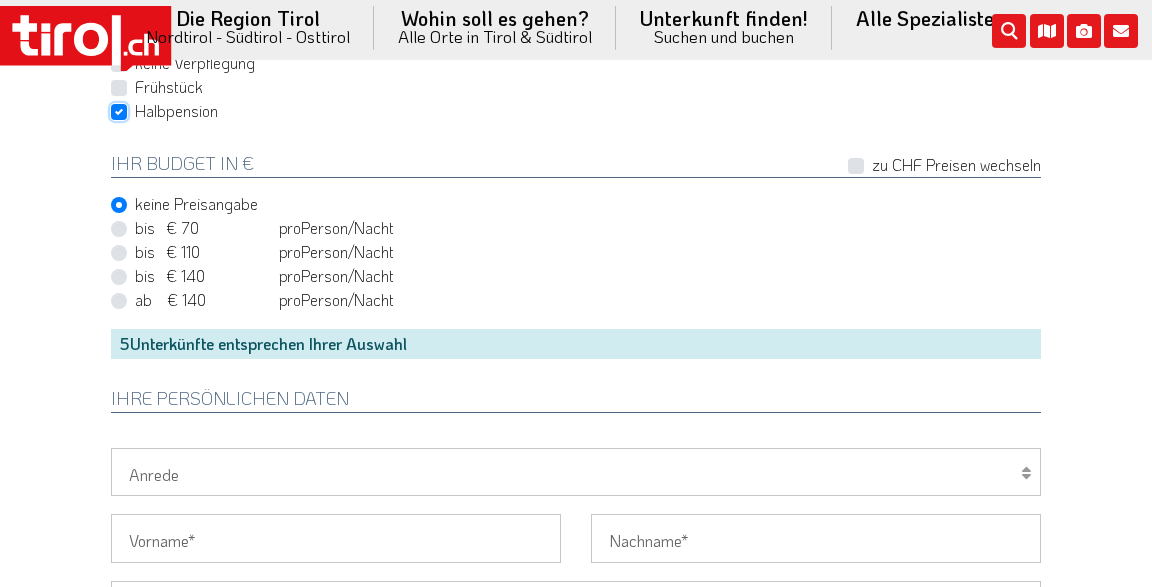 scroll, scrollTop: 1056, scrollLeft: 0, axis: vertical 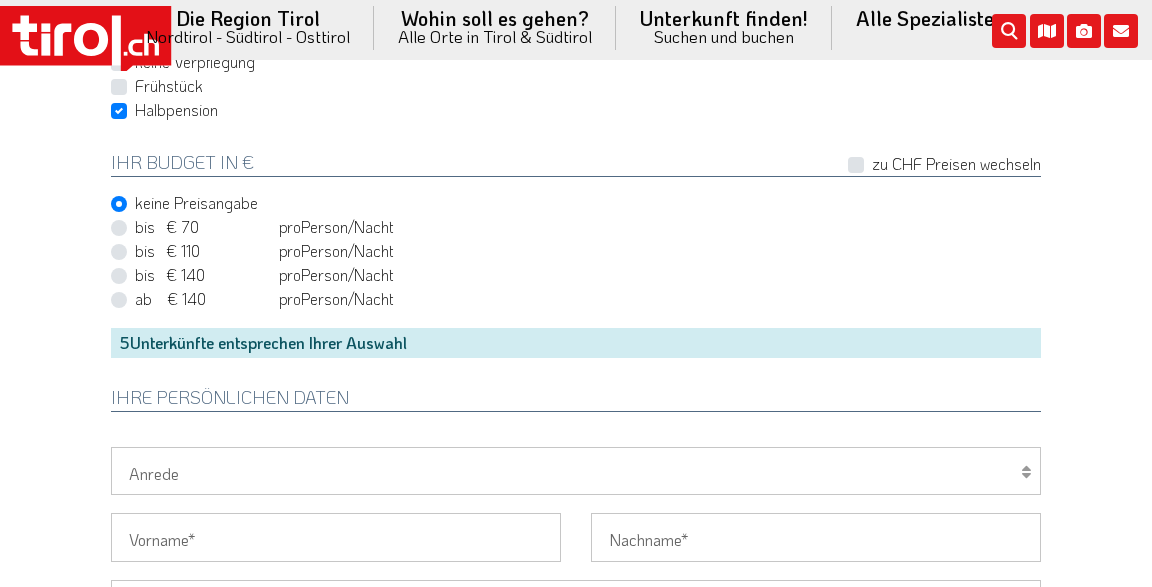 click on "5 Unterkünfte entsprechen Ihrer Auswahl" at bounding box center (576, 343) 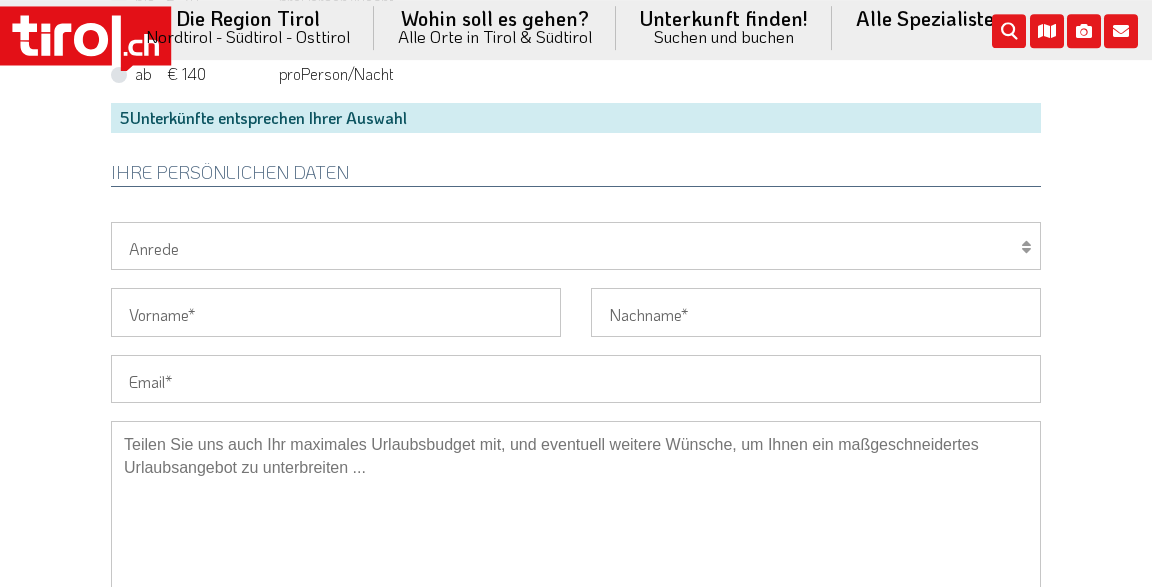 scroll, scrollTop: 1267, scrollLeft: 0, axis: vertical 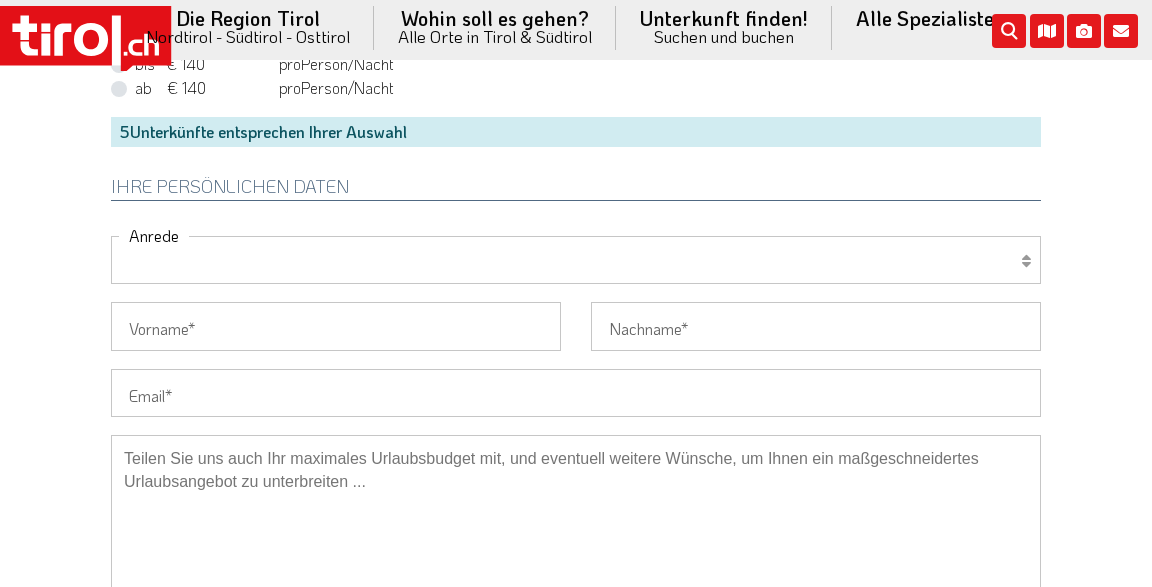click on "Herr
Frau
Familie" at bounding box center [576, 260] 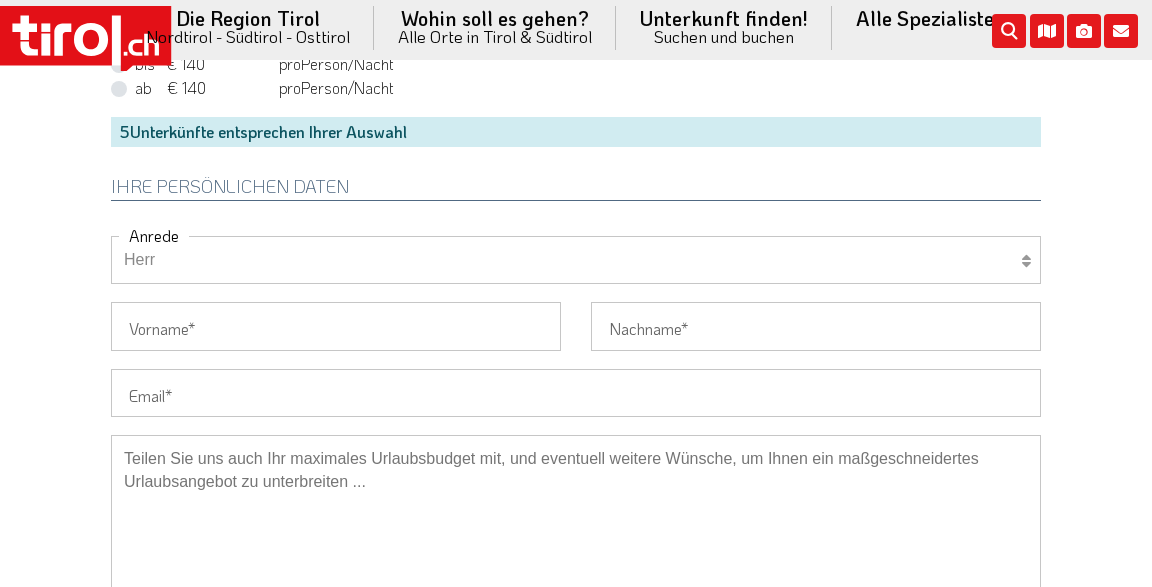 click on "Herr" at bounding box center (0, 0) 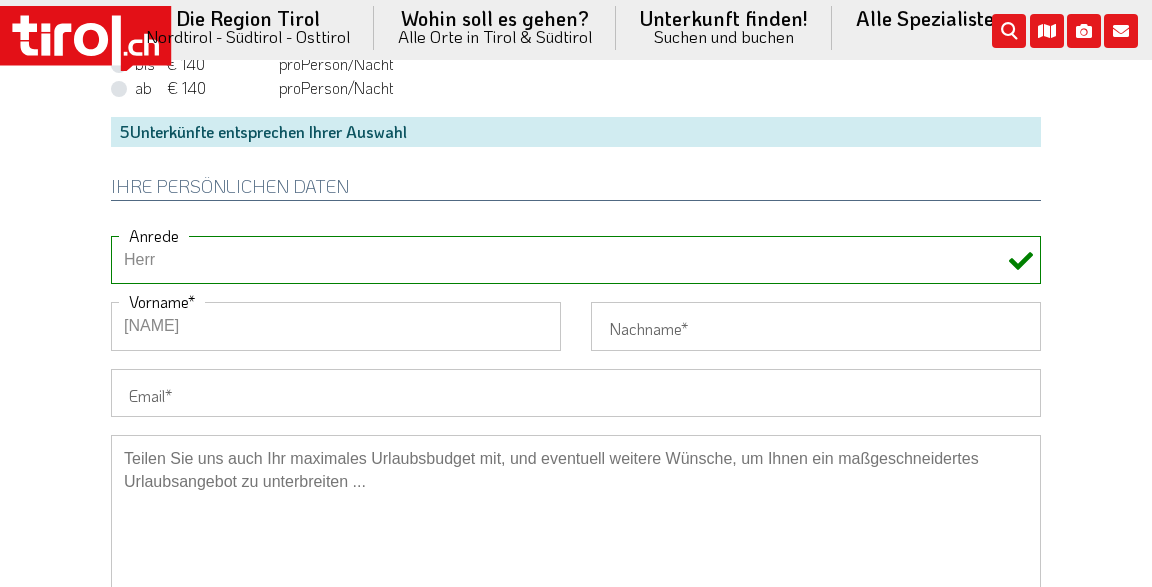 type on "[NAME]" 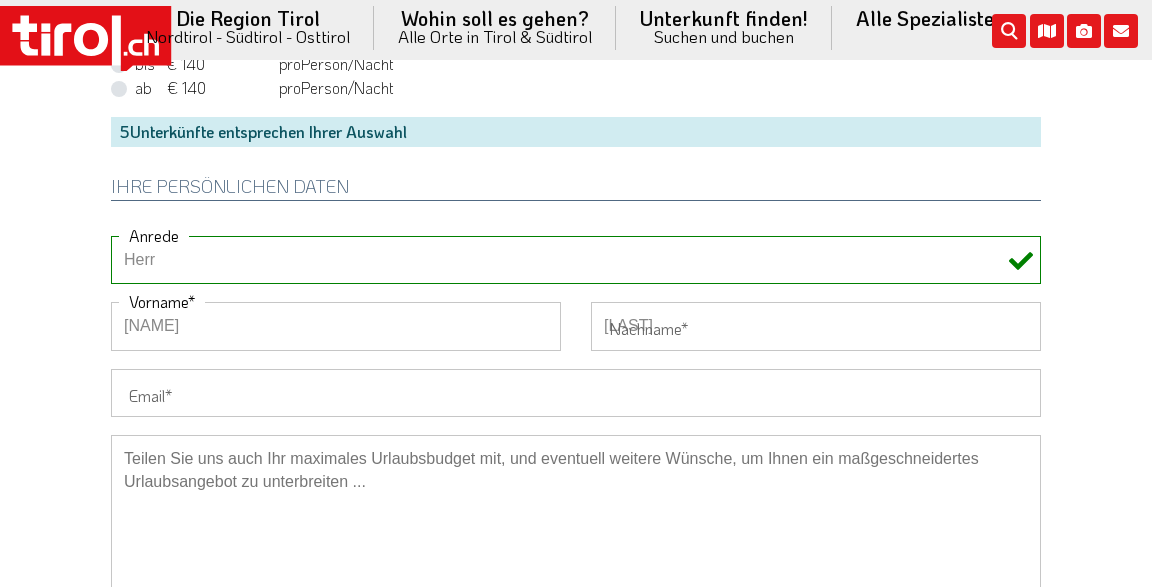 type on "[EMAIL]" 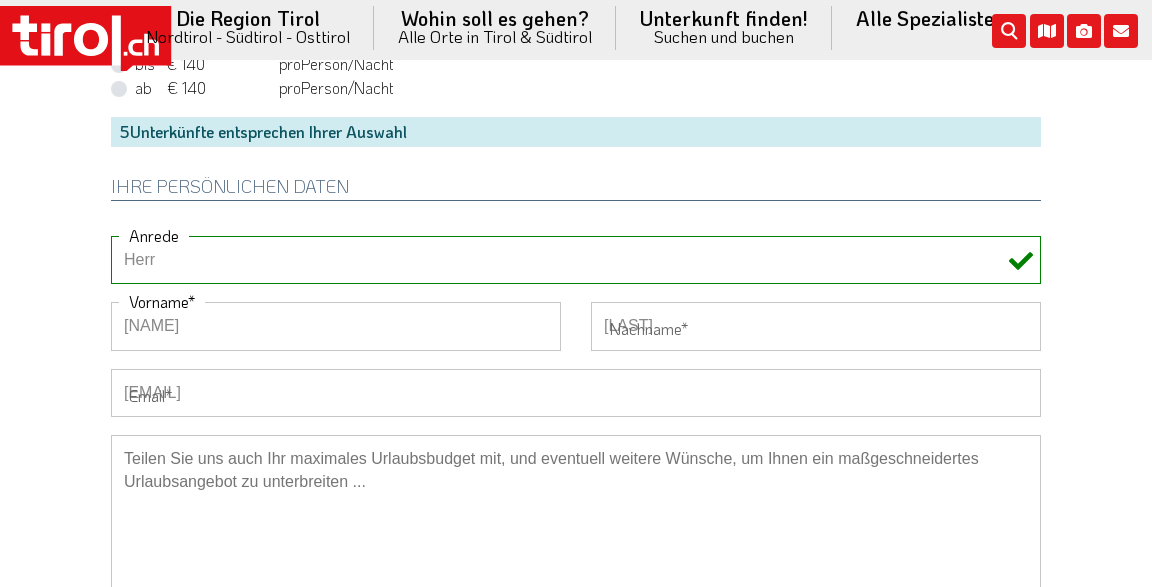 type on "[PHONE]" 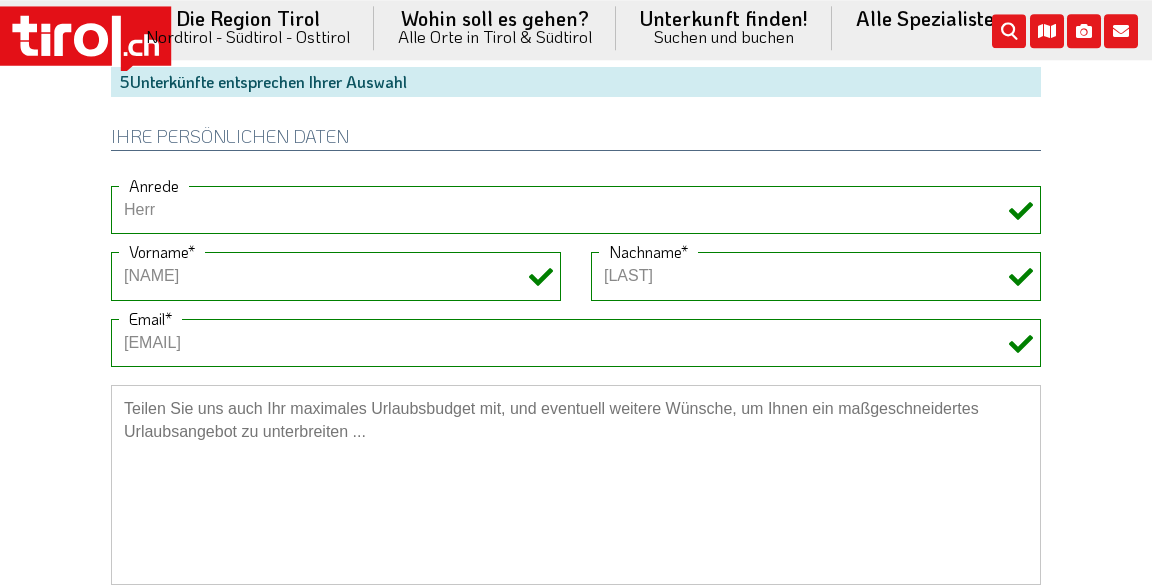 scroll, scrollTop: 1372, scrollLeft: 0, axis: vertical 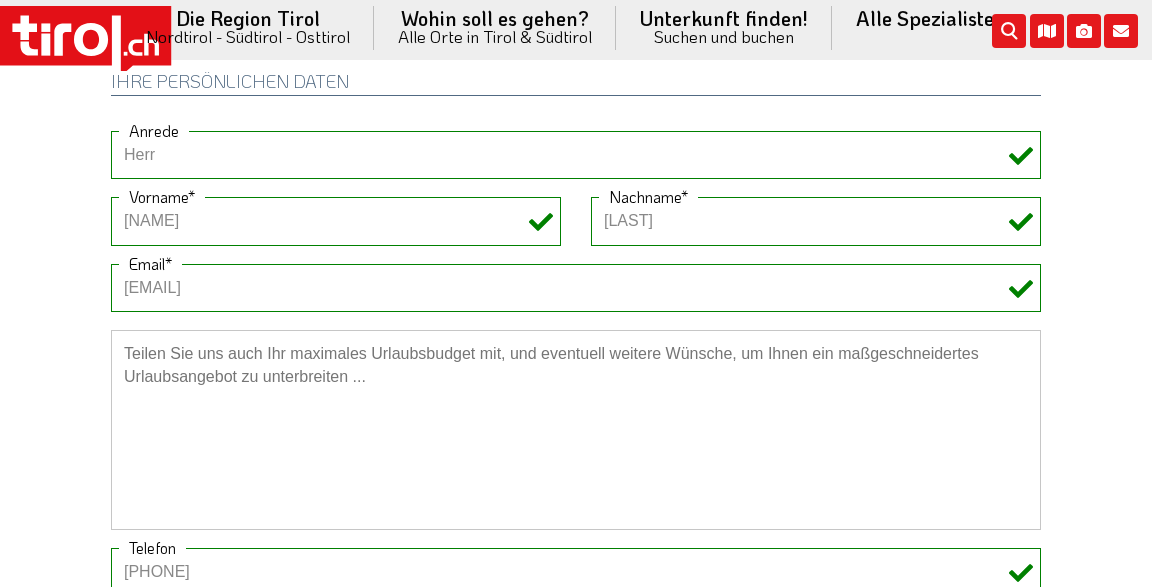 click at bounding box center [576, 430] 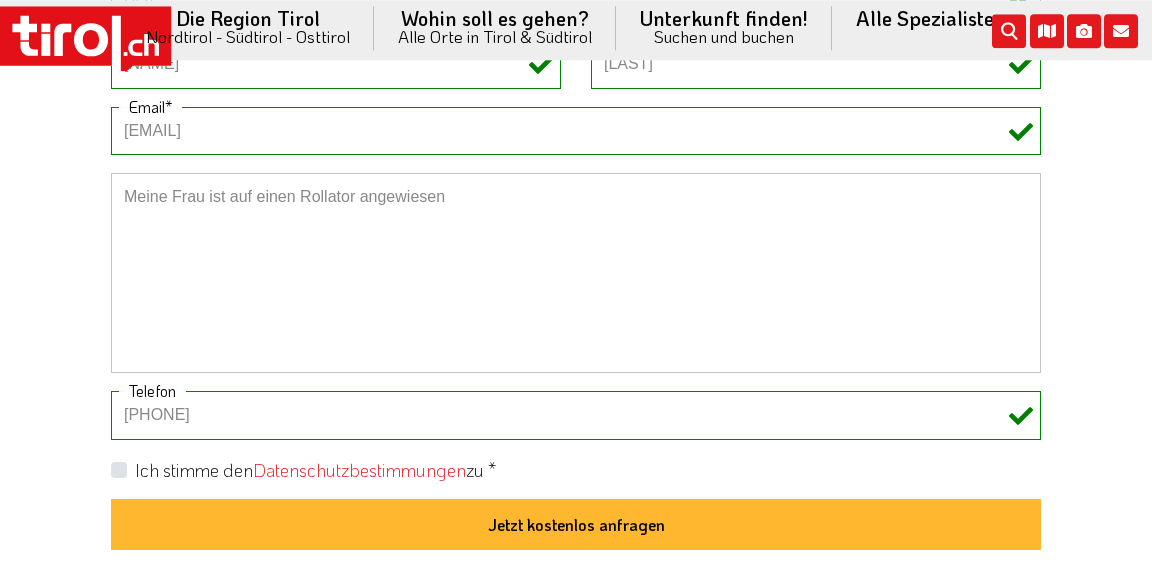 scroll, scrollTop: 1584, scrollLeft: 0, axis: vertical 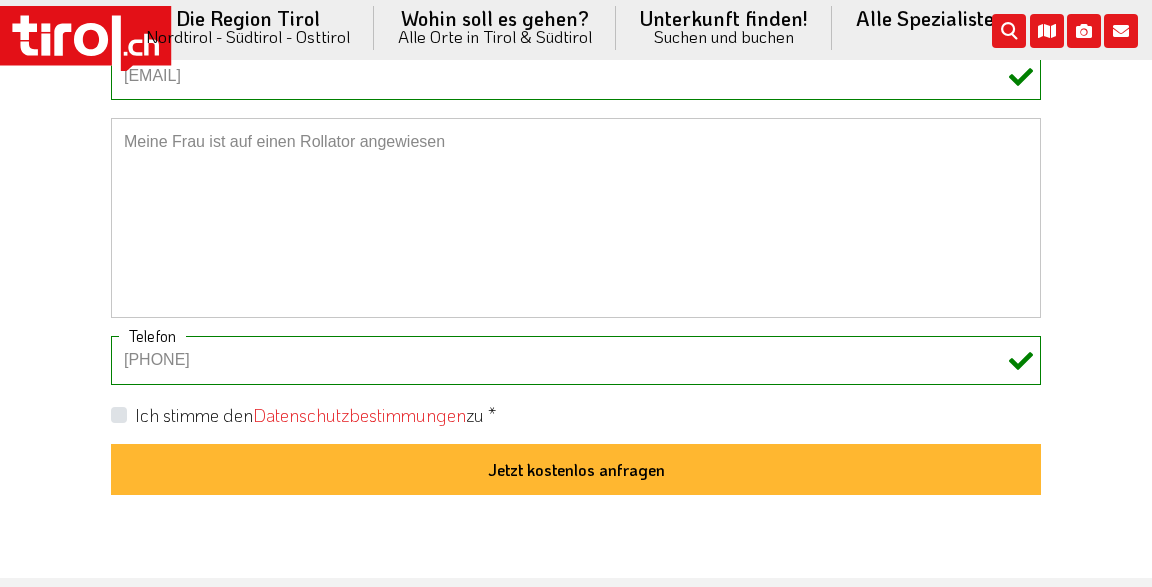 type on "Meine Frau ist auf einen Rollator angewiesen" 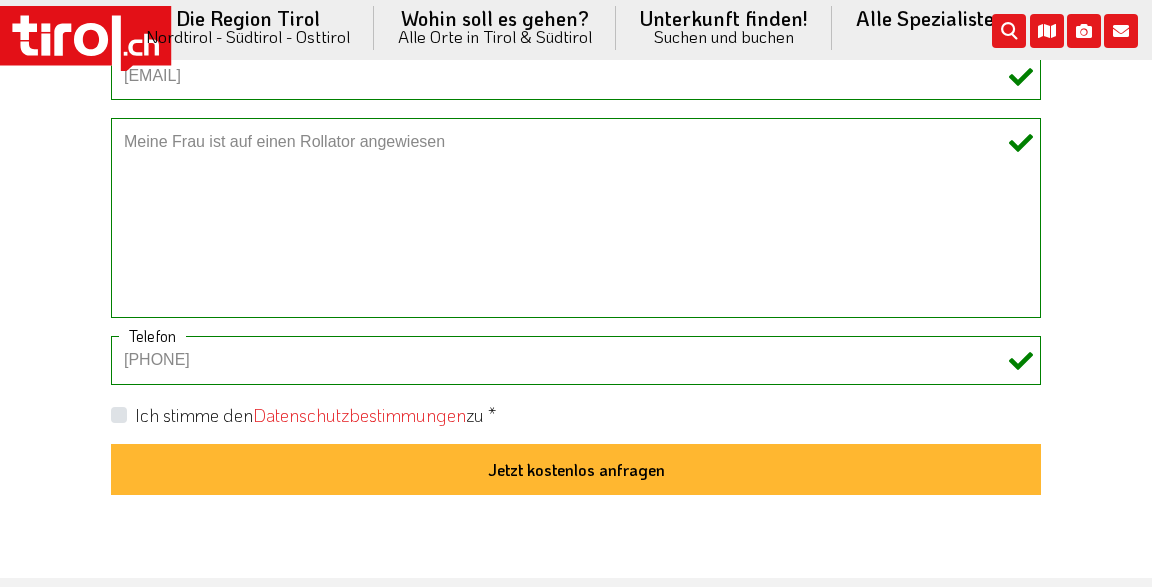 click on "Ich stimme den  Datenschutzbestimmungen  zu *" at bounding box center [315, 415] 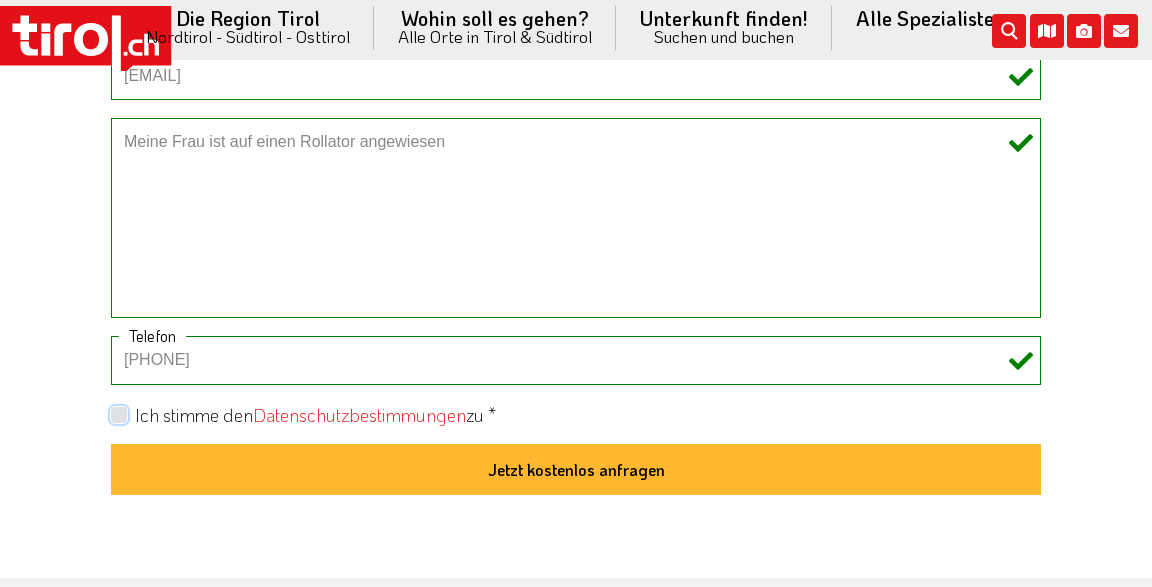 checkbox on "true" 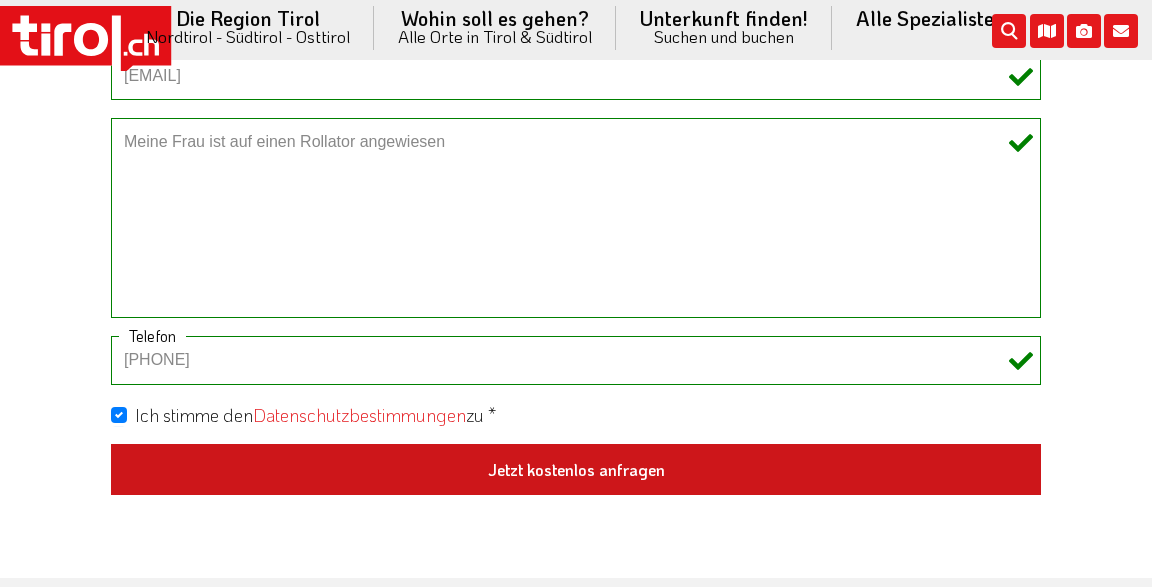 click on "Jetzt kostenlos anfragen" at bounding box center [576, 470] 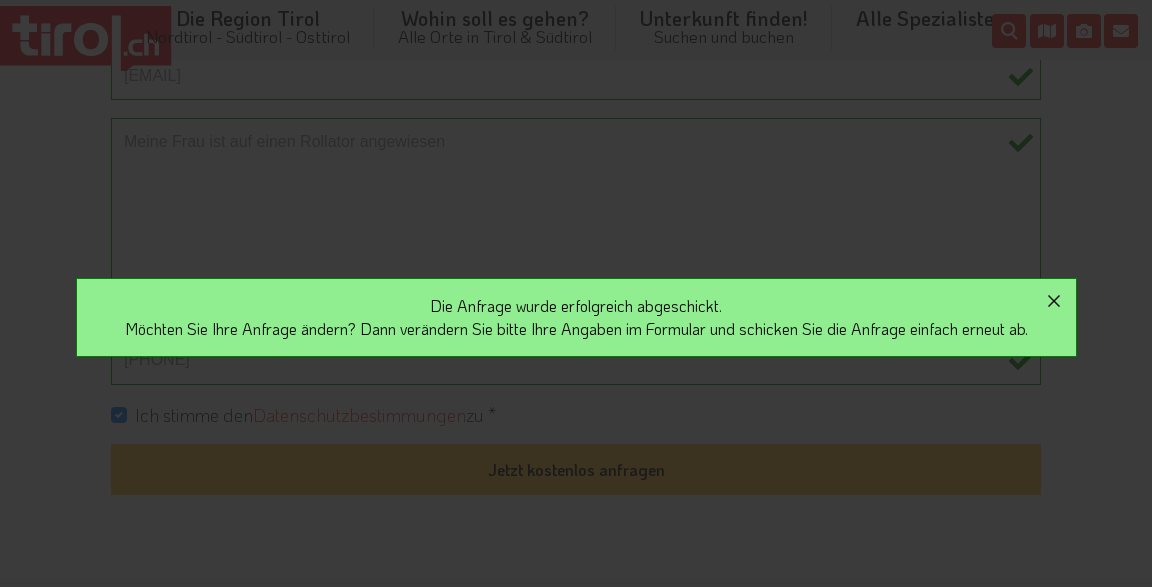 click 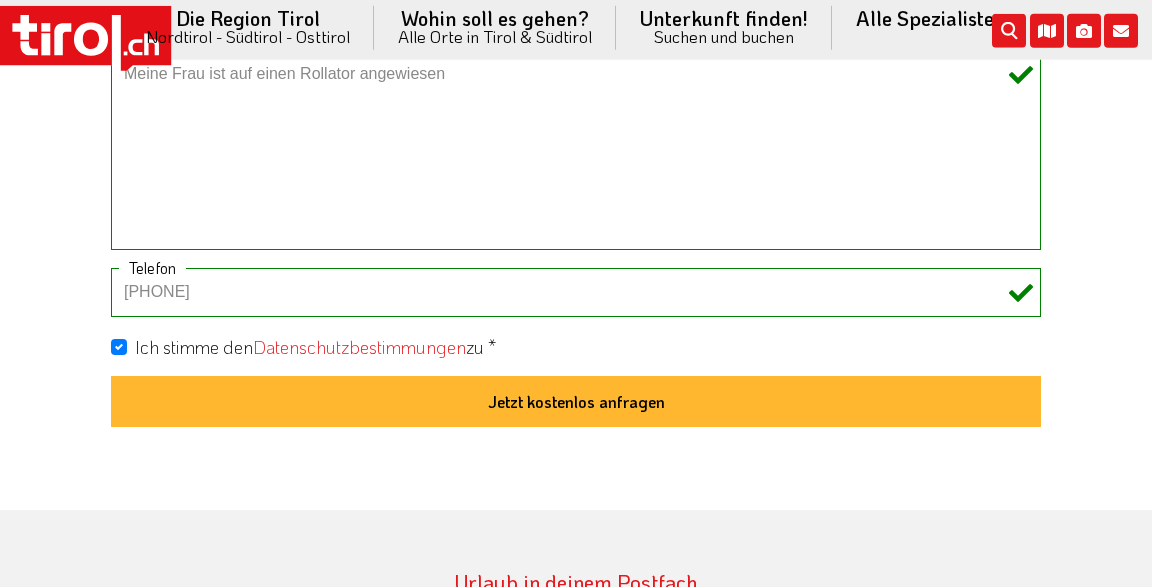 scroll, scrollTop: 1689, scrollLeft: 0, axis: vertical 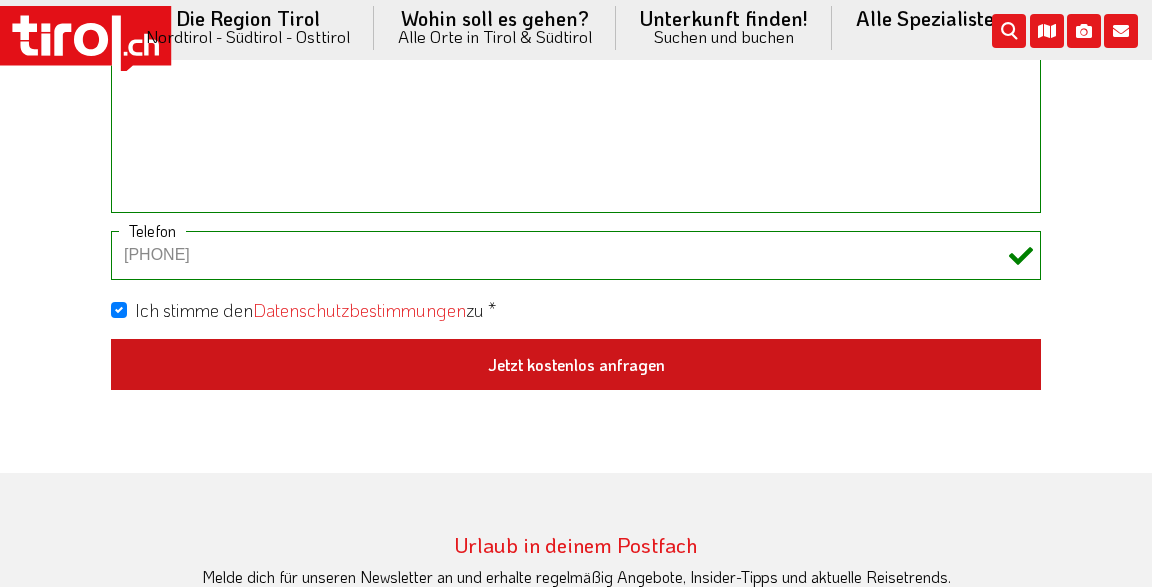click on "Jetzt kostenlos anfragen" at bounding box center (576, 365) 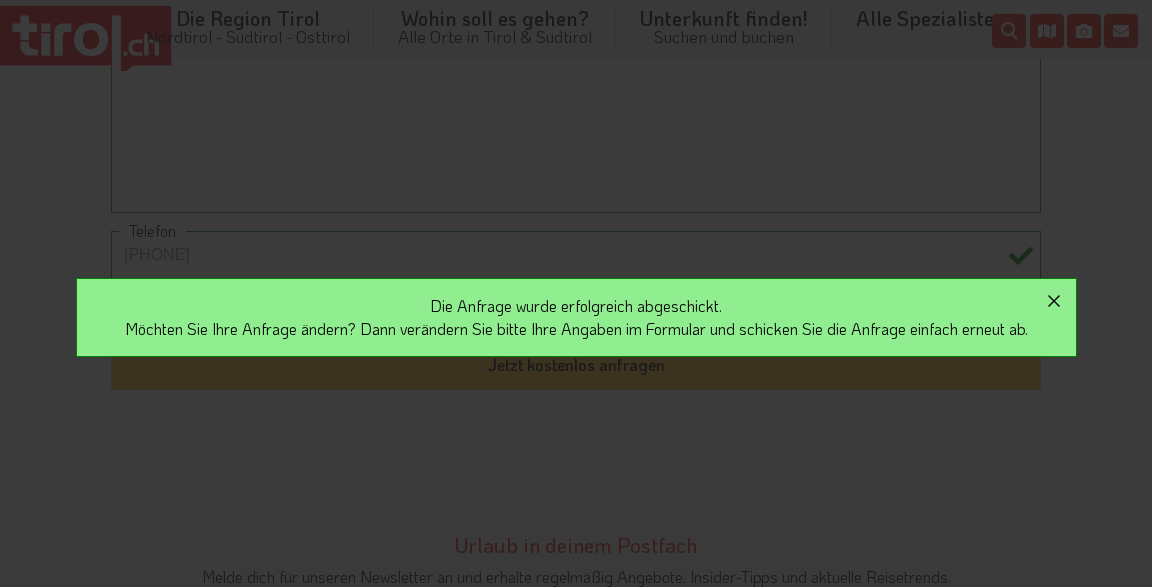click 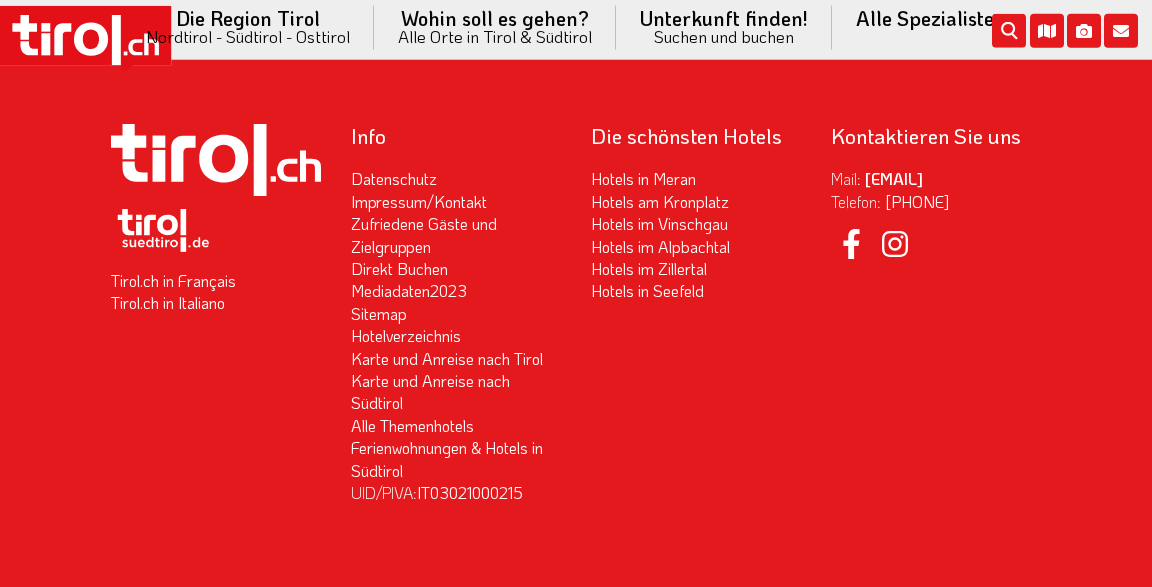 scroll, scrollTop: 2455, scrollLeft: 0, axis: vertical 